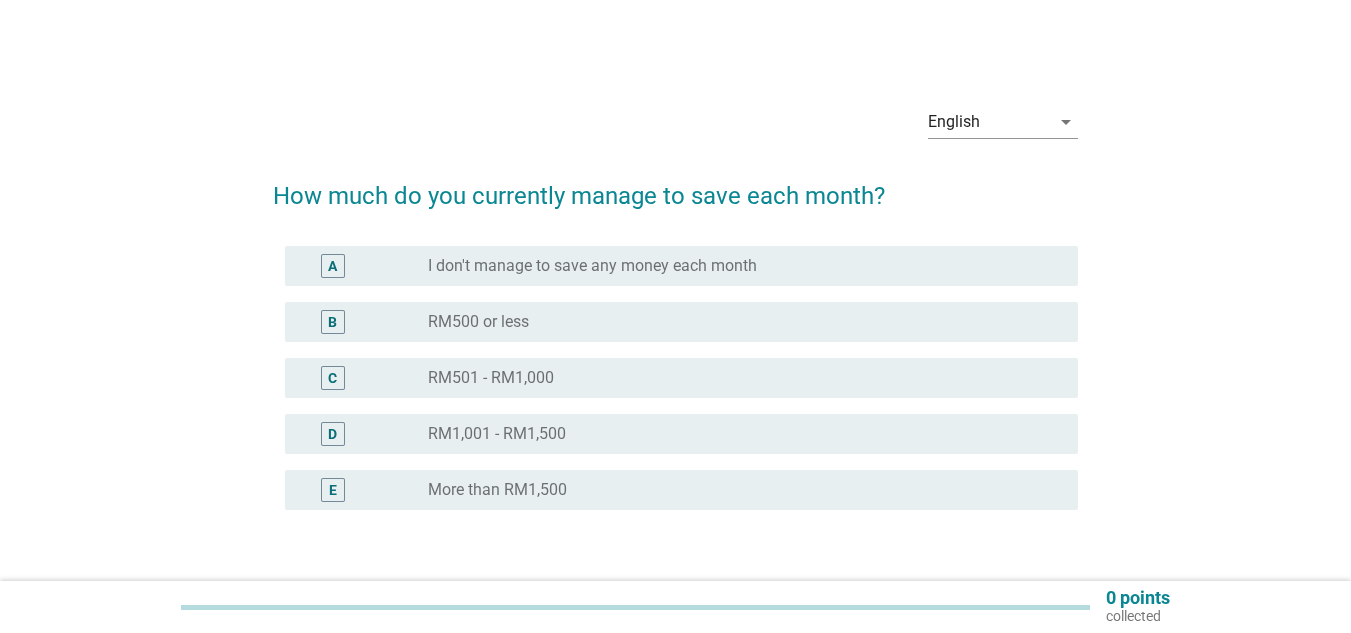 scroll, scrollTop: 0, scrollLeft: 0, axis: both 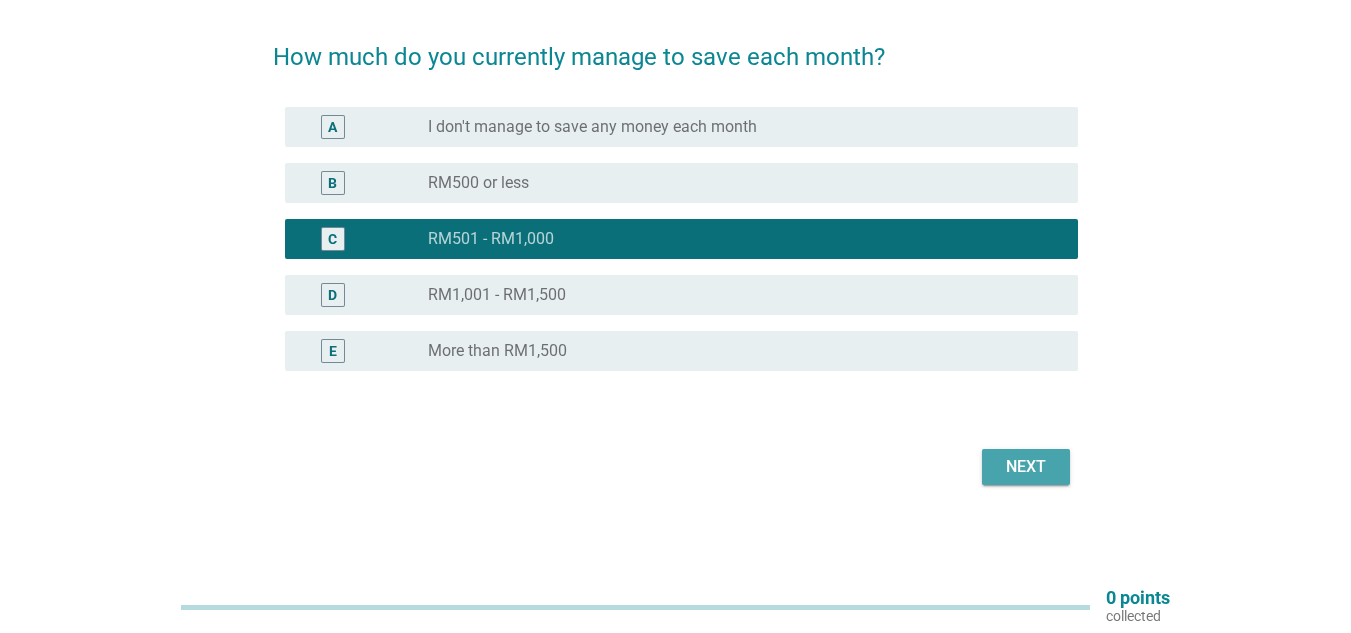 click on "Next" at bounding box center (1026, 467) 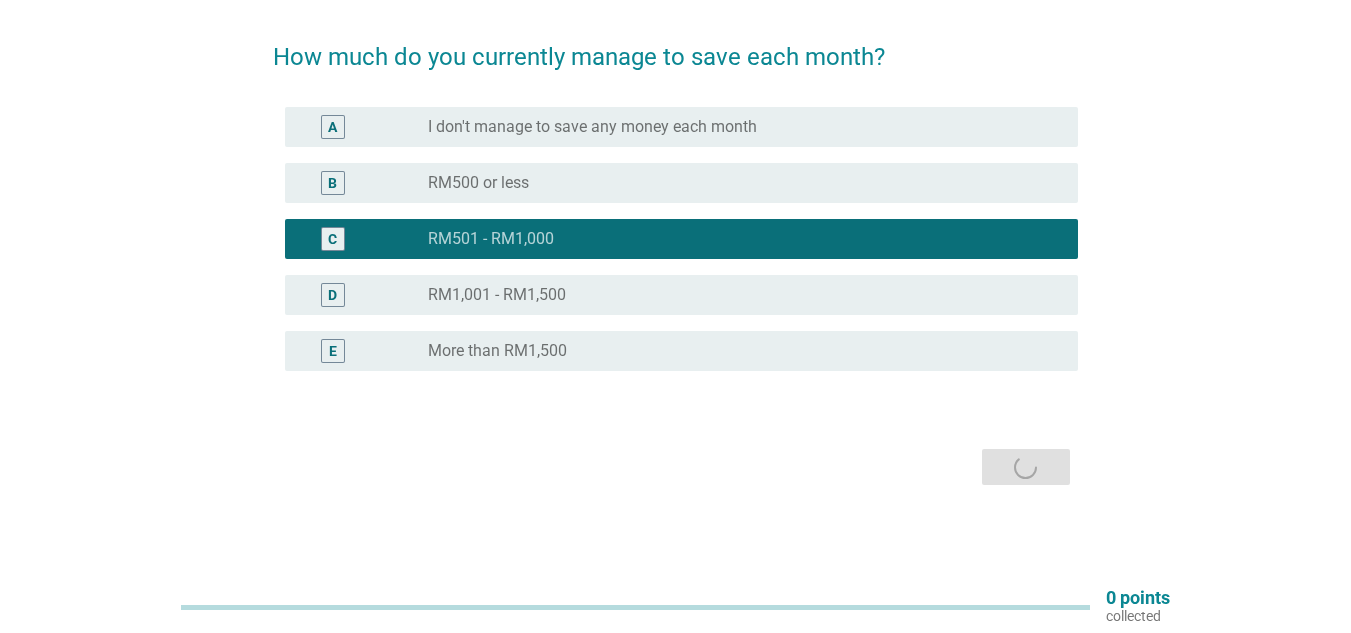 scroll, scrollTop: 0, scrollLeft: 0, axis: both 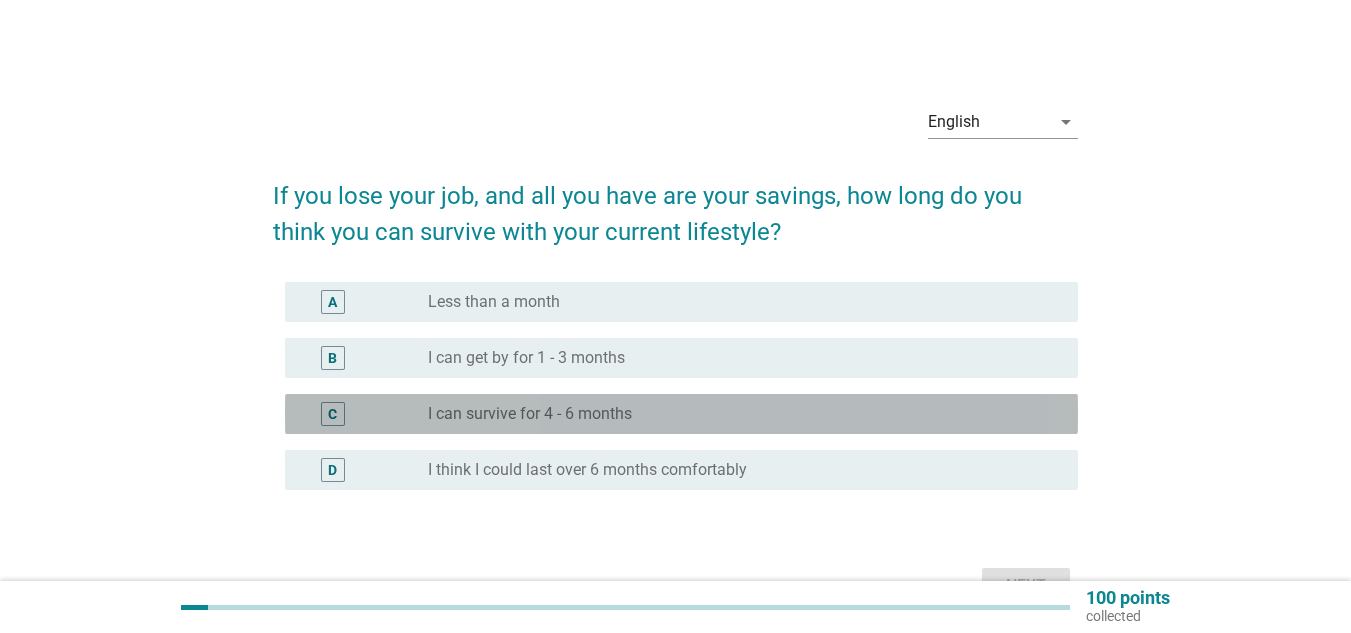 click on "I can survive for 4 - 6 months" at bounding box center (530, 414) 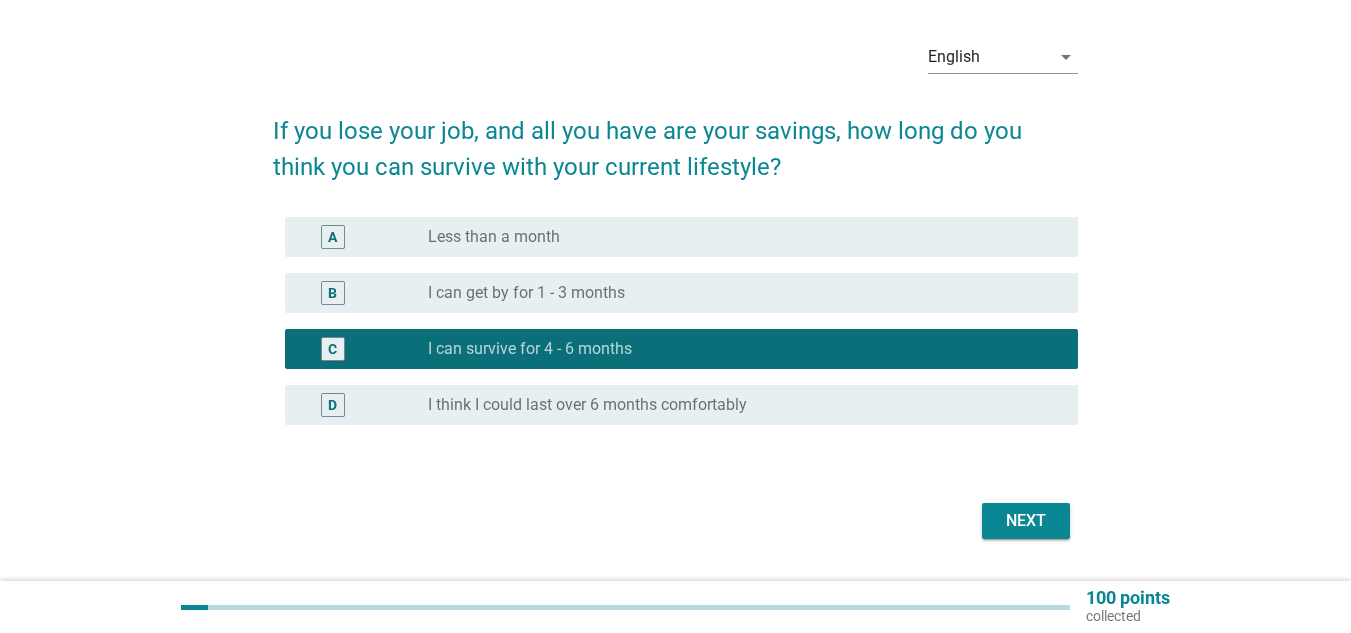 scroll, scrollTop: 119, scrollLeft: 0, axis: vertical 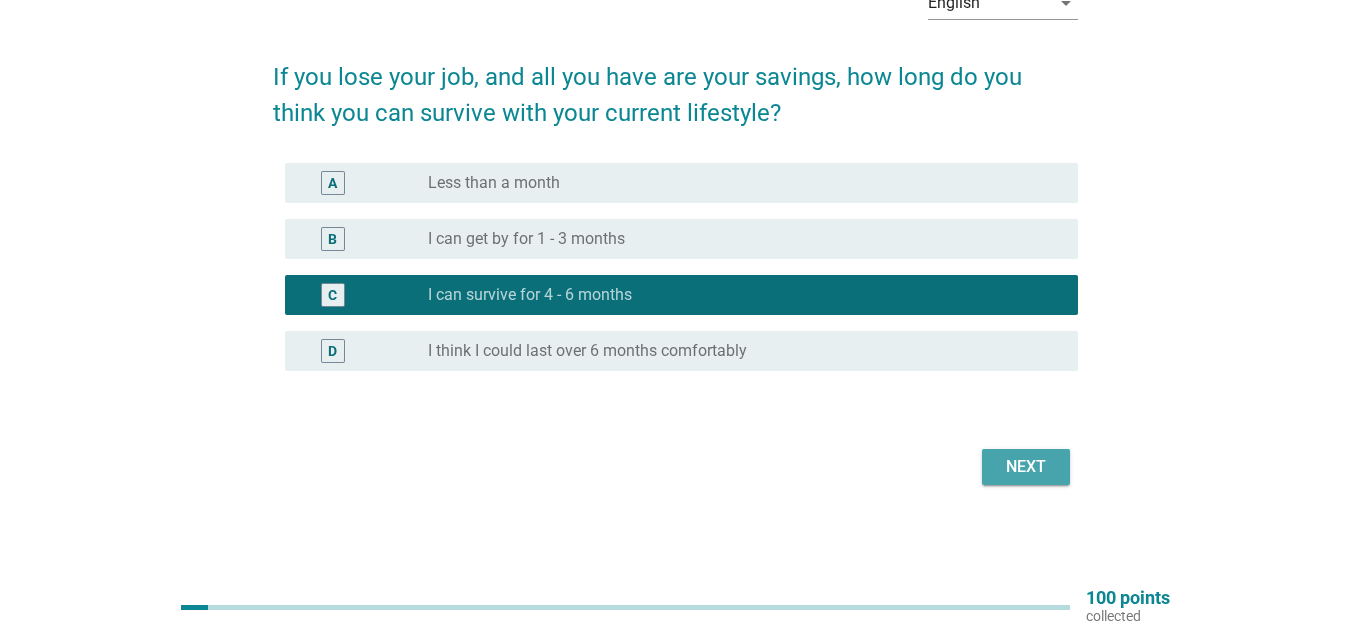 click on "Next" at bounding box center [1026, 467] 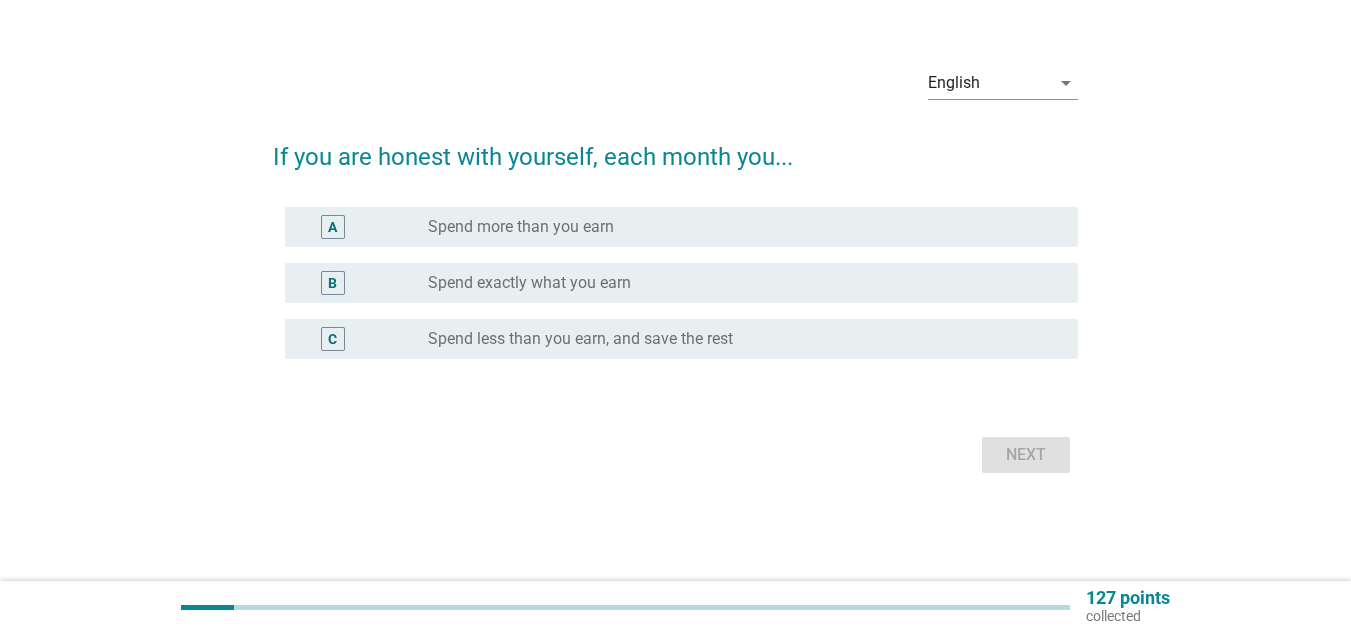 scroll, scrollTop: 0, scrollLeft: 0, axis: both 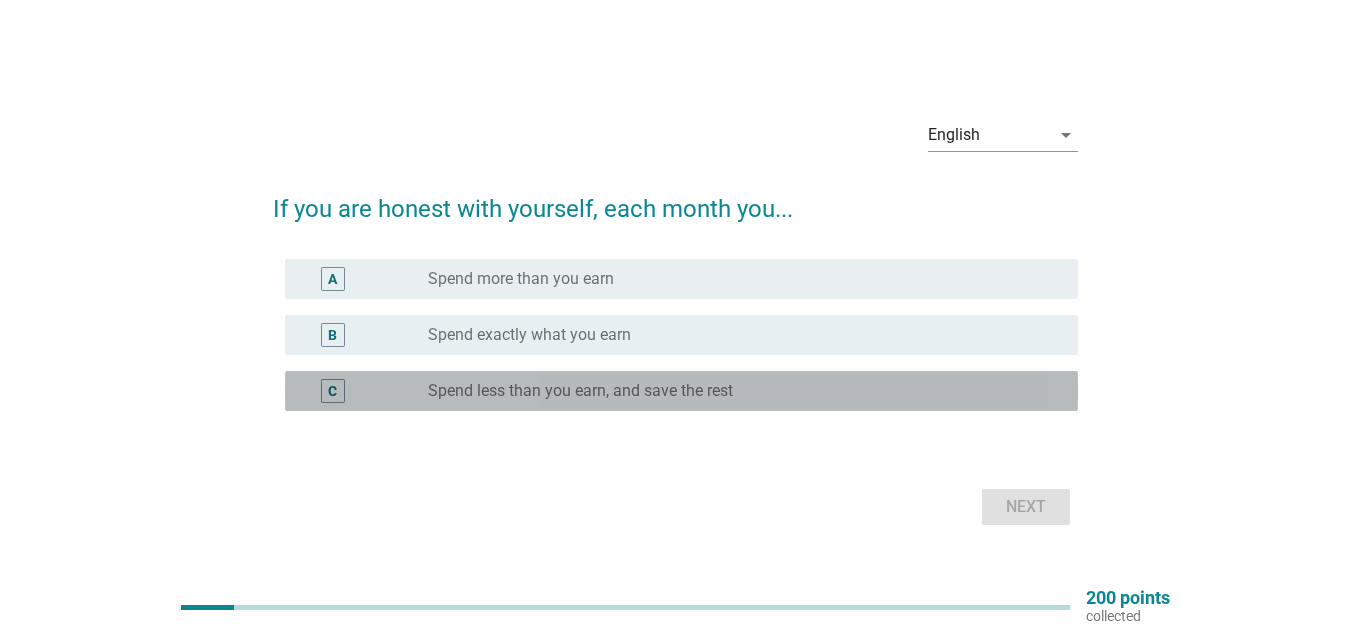 click on "Spend less than you earn, and save the rest" at bounding box center (580, 391) 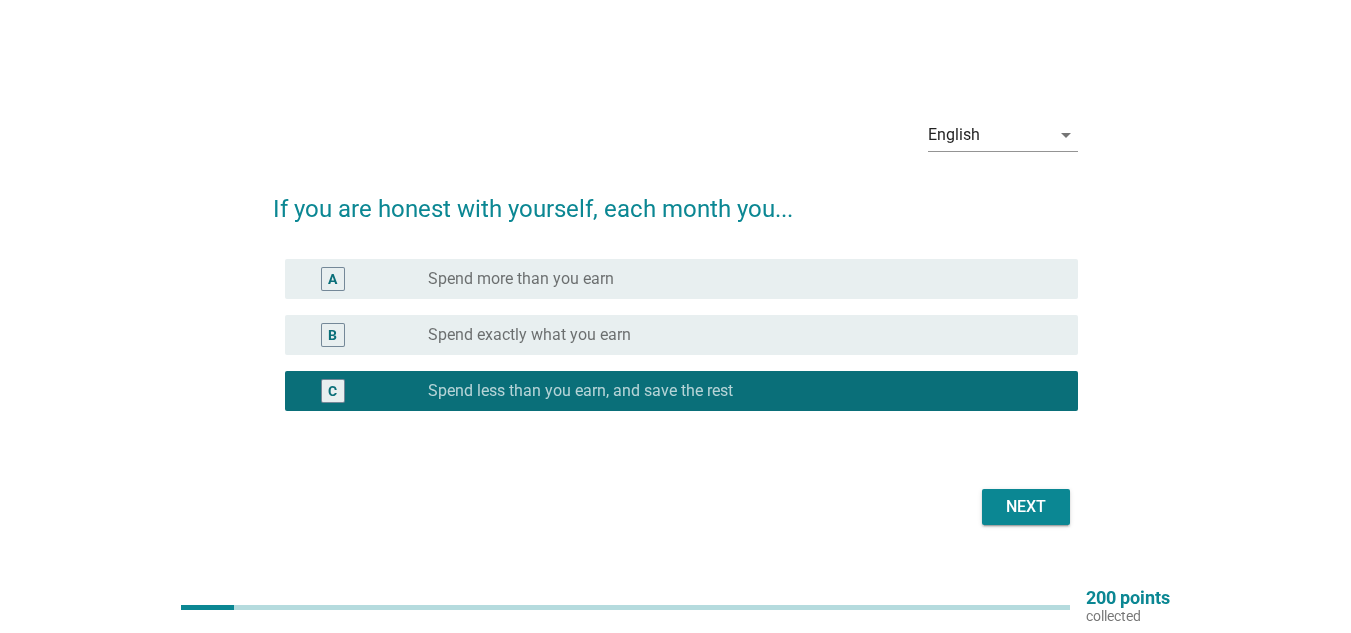 click on "Next" at bounding box center (1026, 507) 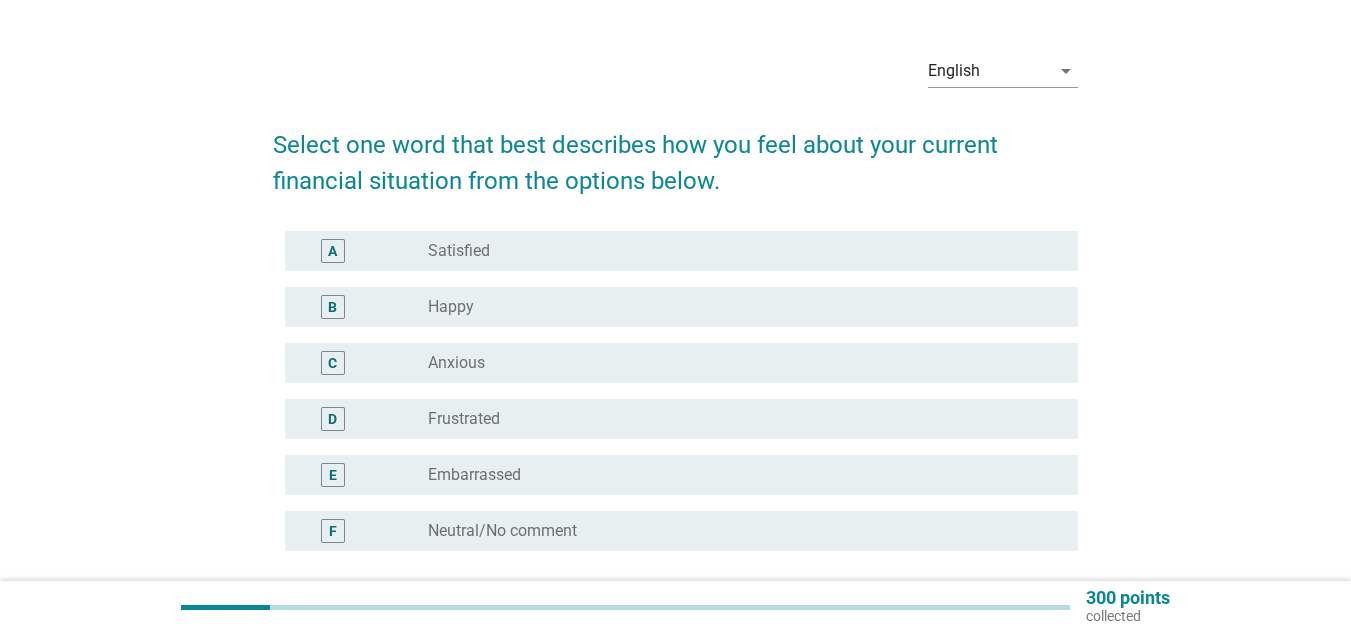 scroll, scrollTop: 100, scrollLeft: 0, axis: vertical 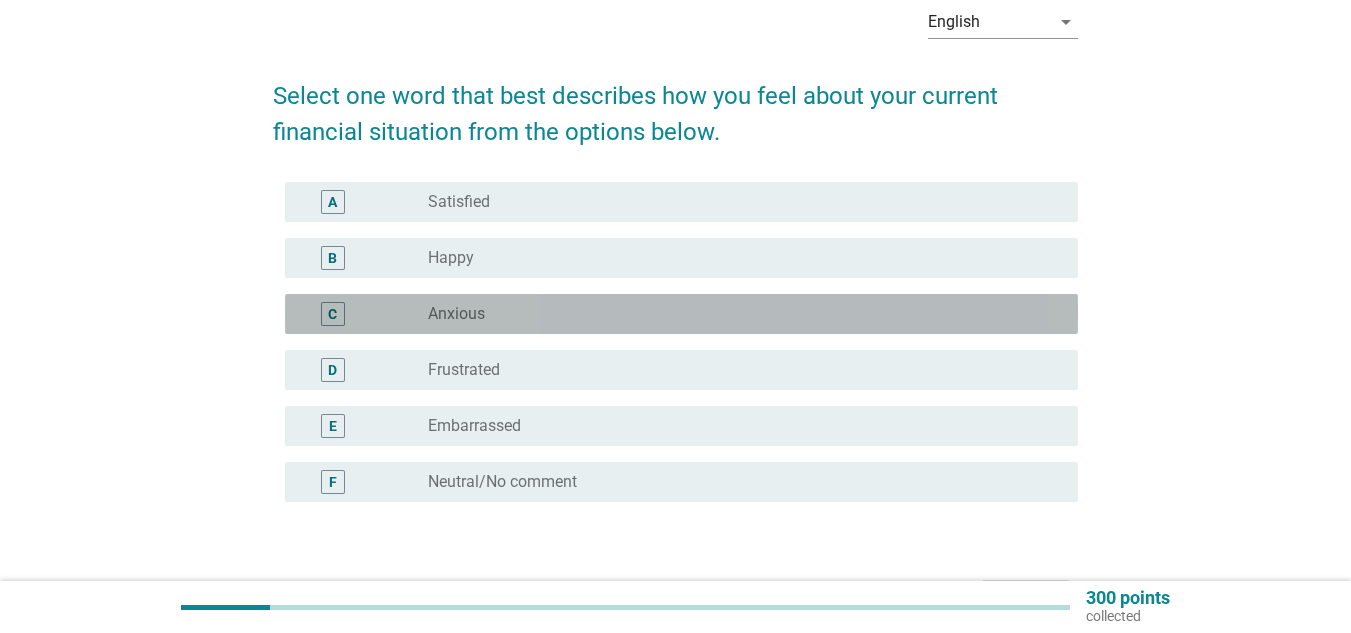 drag, startPoint x: 488, startPoint y: 323, endPoint x: 542, endPoint y: 332, distance: 54.74486 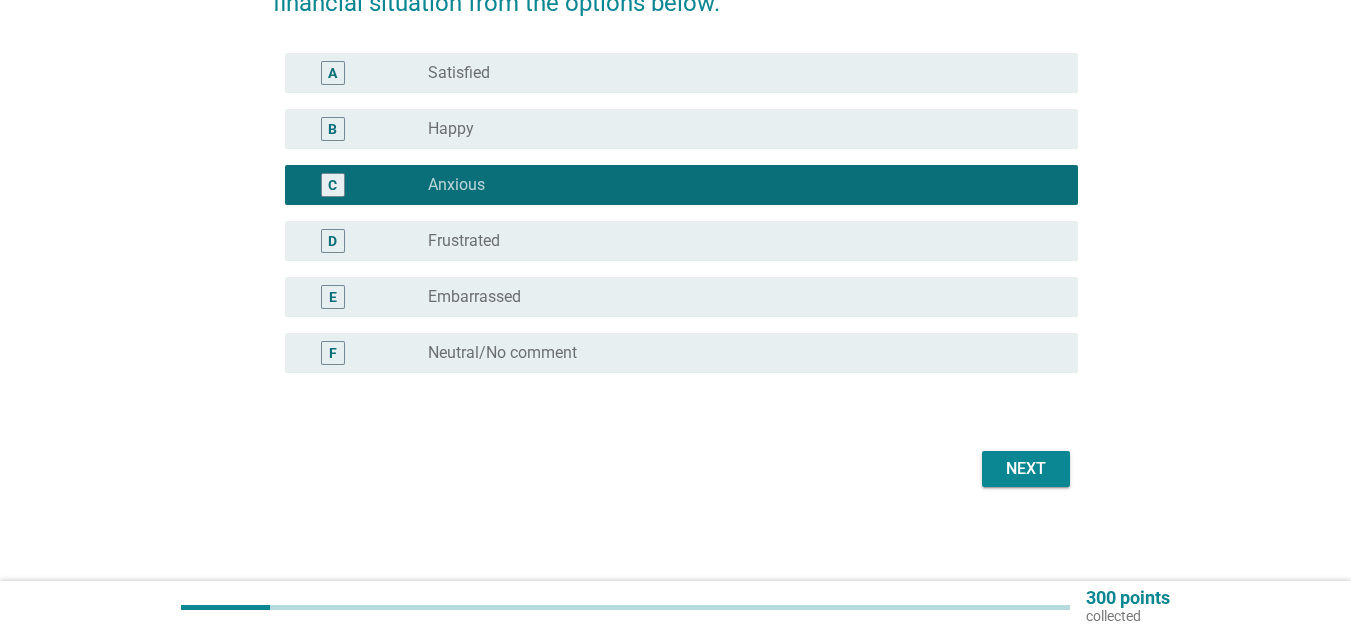 scroll, scrollTop: 231, scrollLeft: 0, axis: vertical 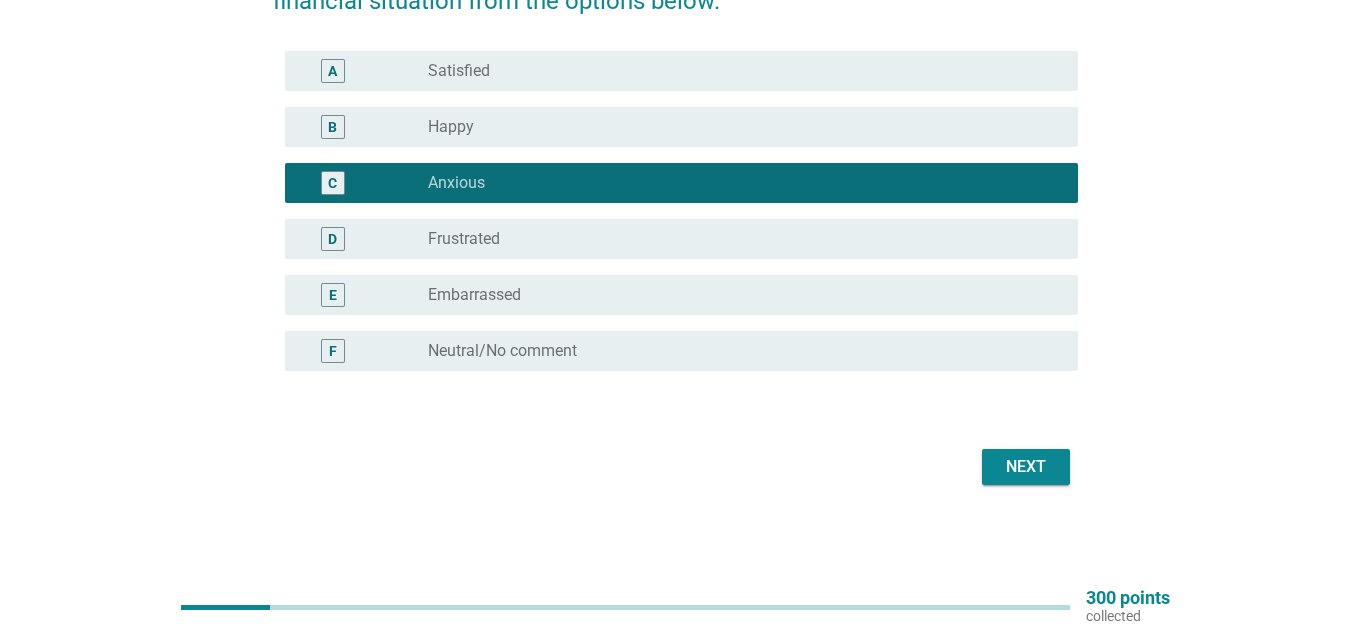 click on "Next" at bounding box center [1026, 467] 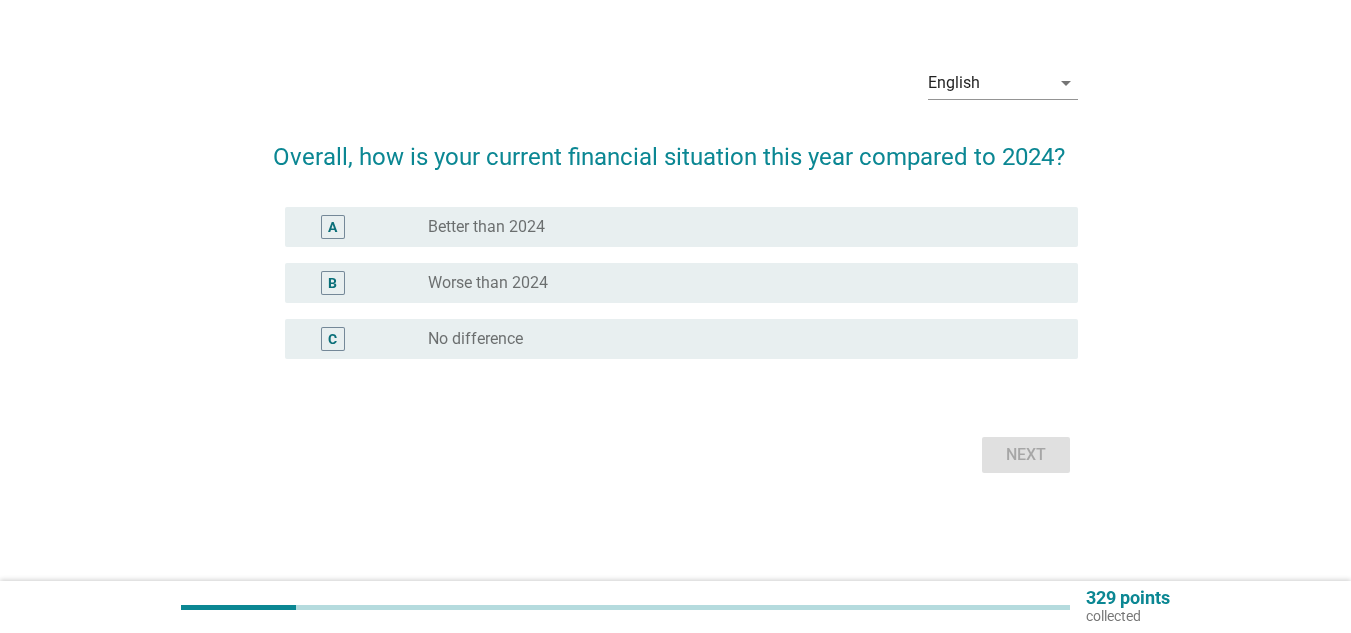scroll, scrollTop: 0, scrollLeft: 0, axis: both 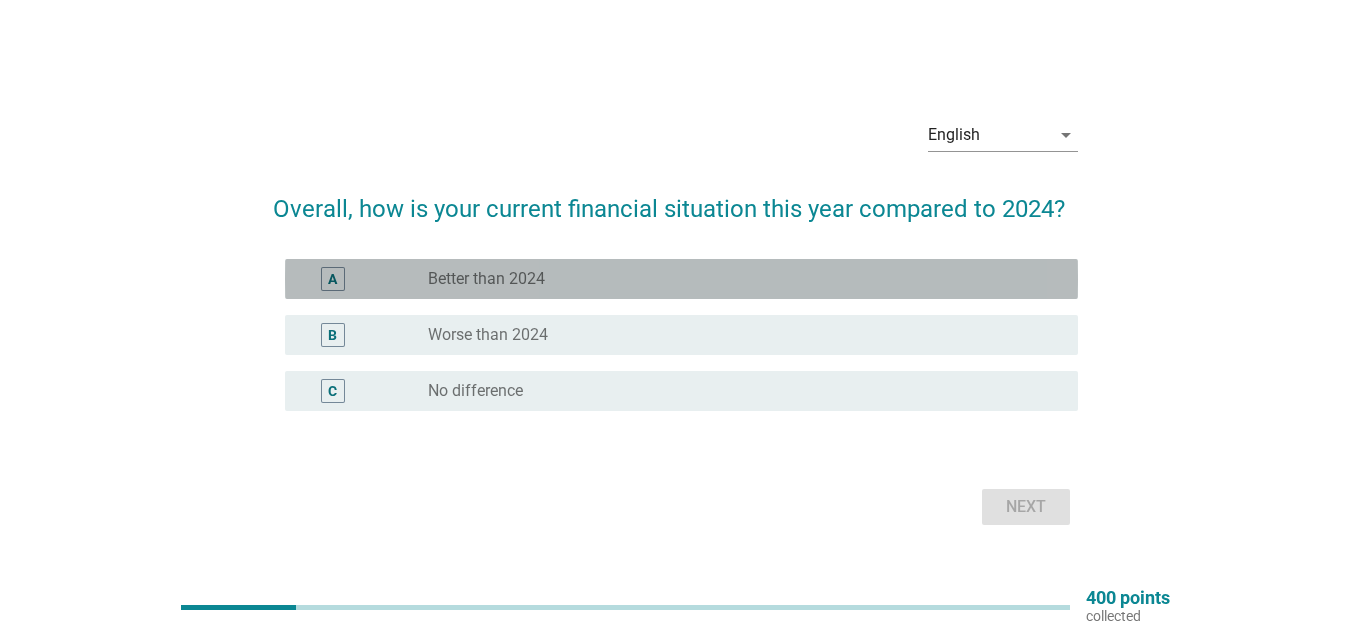 click on "radio_button_unchecked Better than 2024" at bounding box center (737, 279) 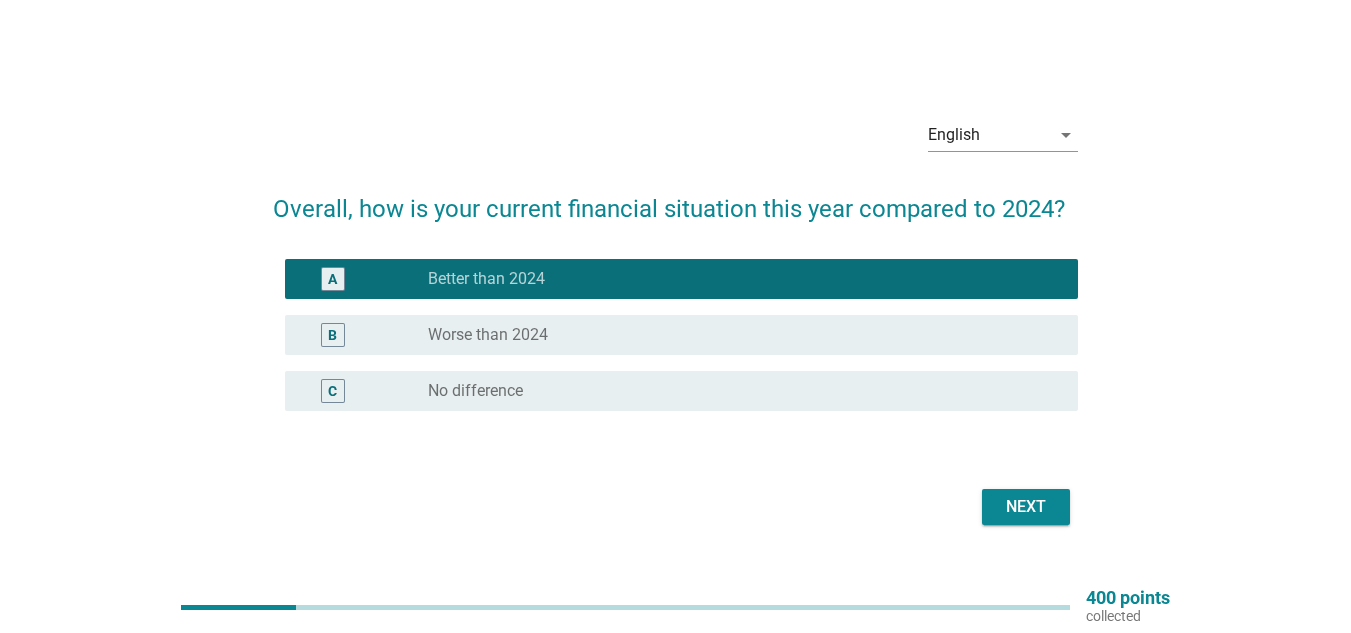 click on "Next" at bounding box center [1026, 507] 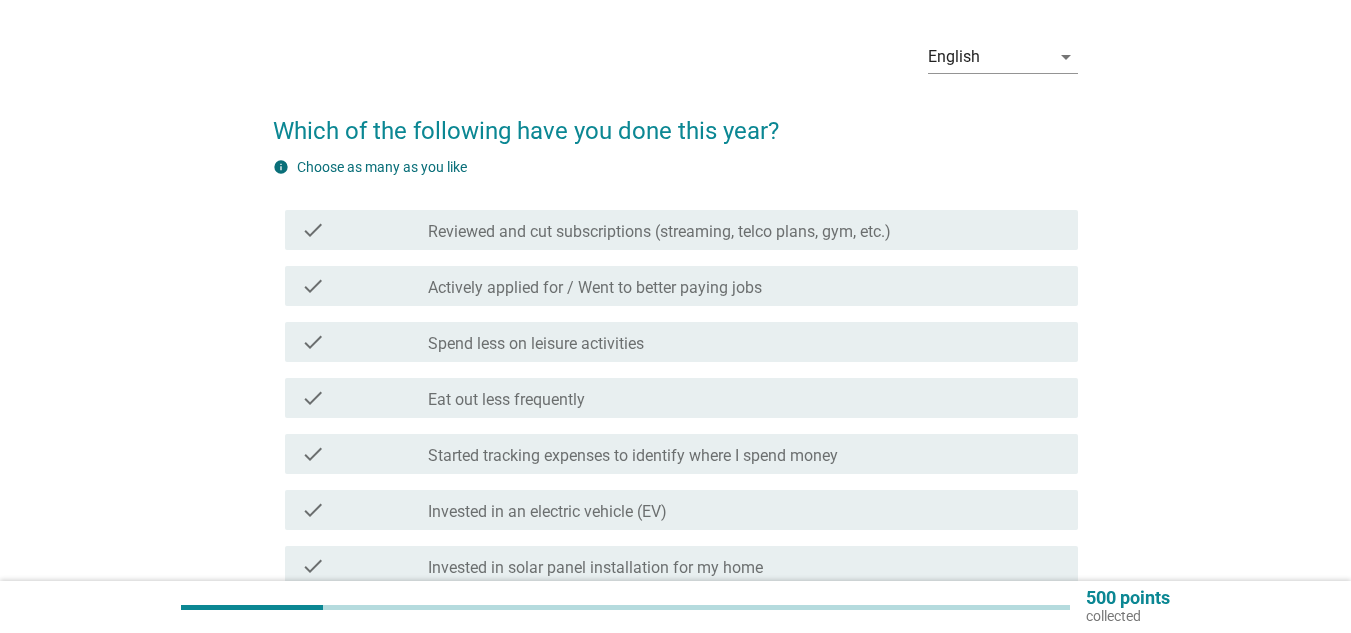 scroll, scrollTop: 100, scrollLeft: 0, axis: vertical 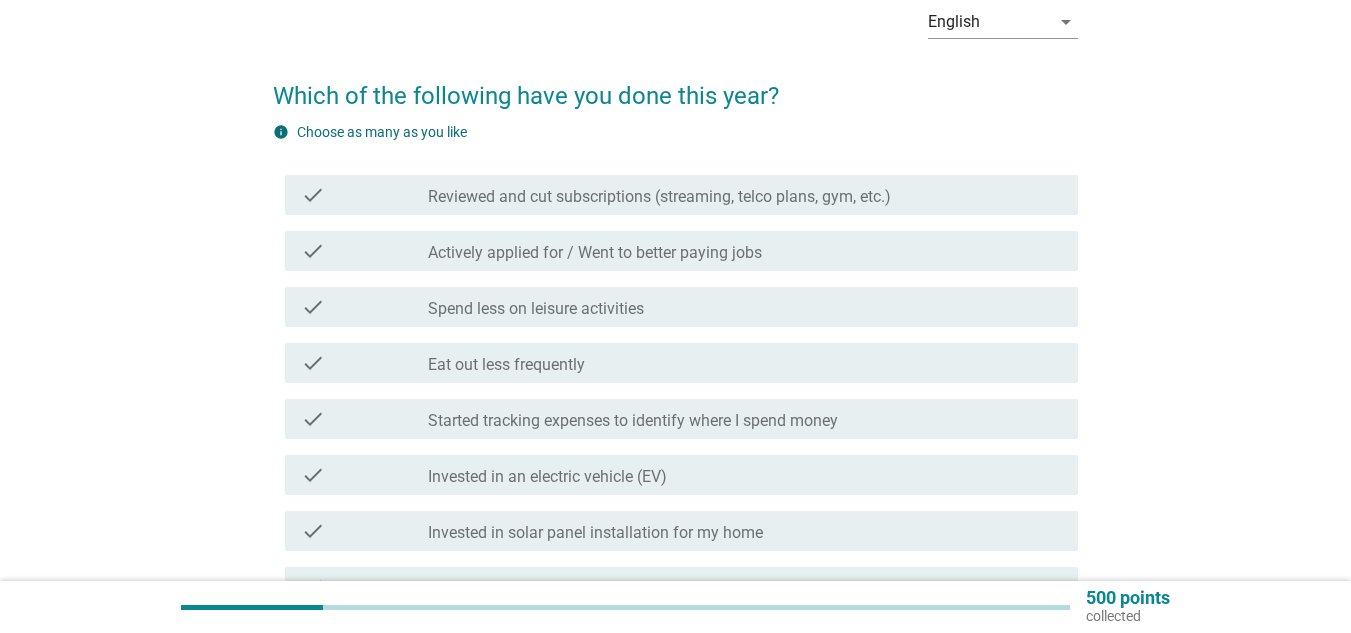 click on "Reviewed and cut subscriptions (streaming, telco plans, gym, etc.)" at bounding box center (659, 197) 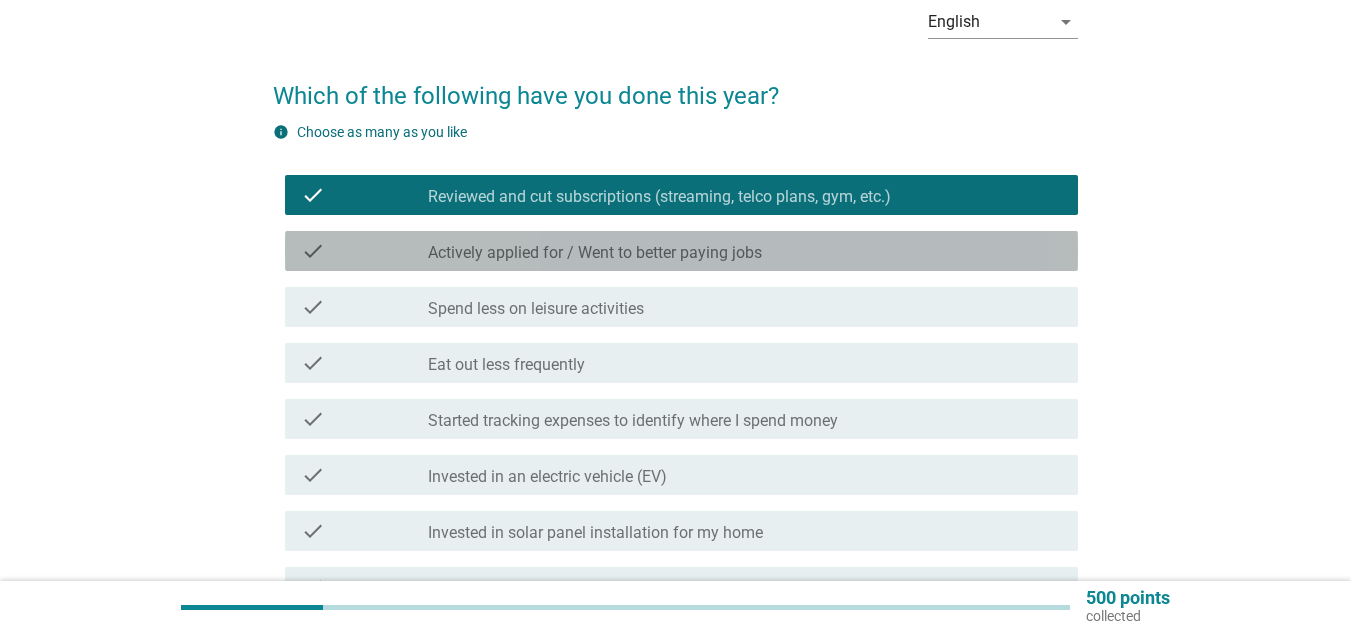 click on "check_box_outline_blank Actively applied for / Went to better paying jobs" at bounding box center (745, 251) 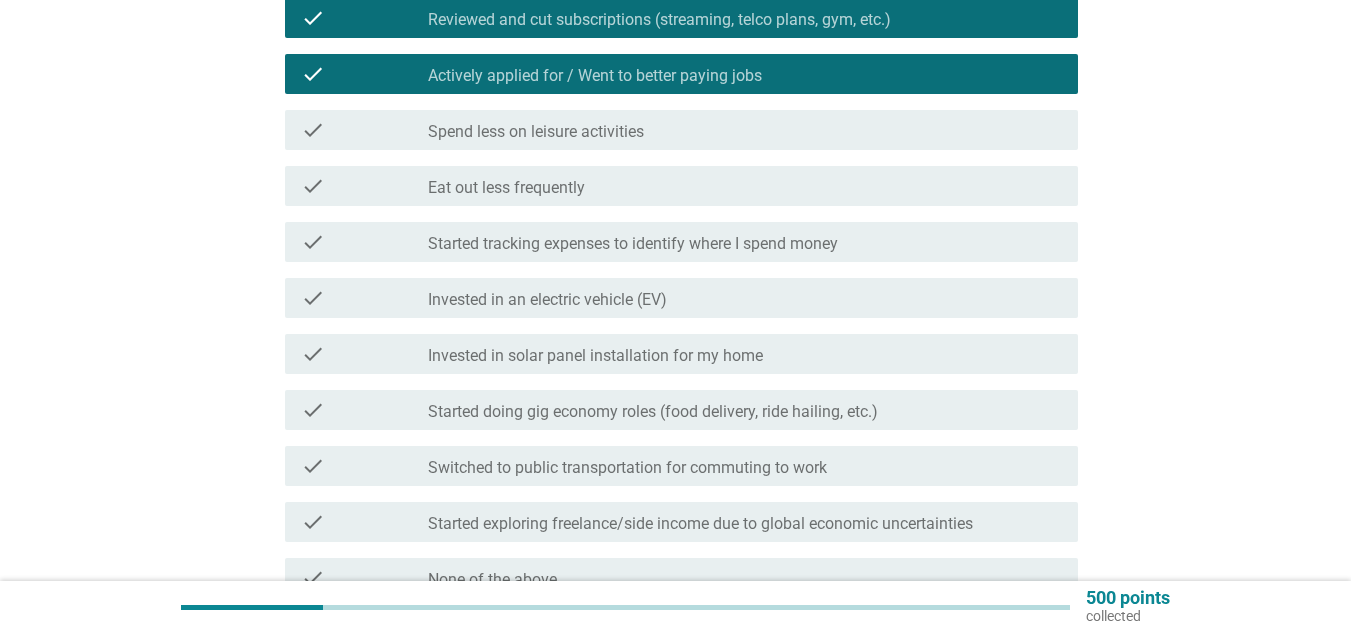 scroll, scrollTop: 300, scrollLeft: 0, axis: vertical 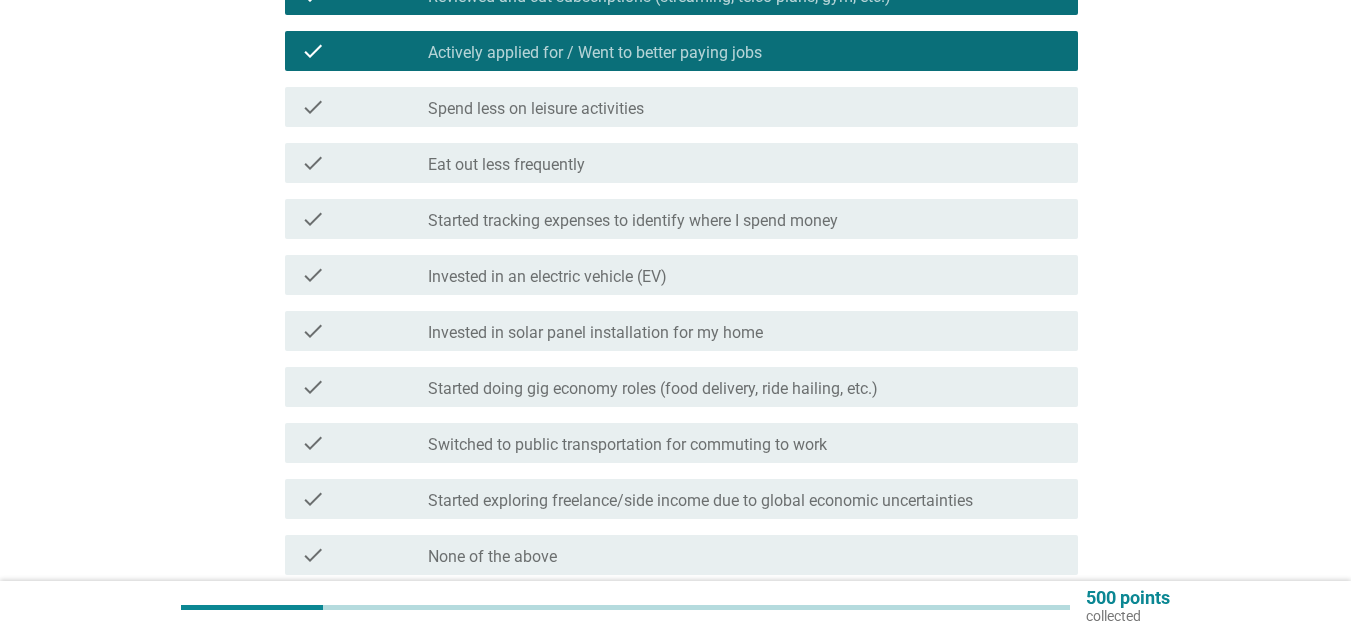 click on "Spend less on leisure activities" at bounding box center [536, 109] 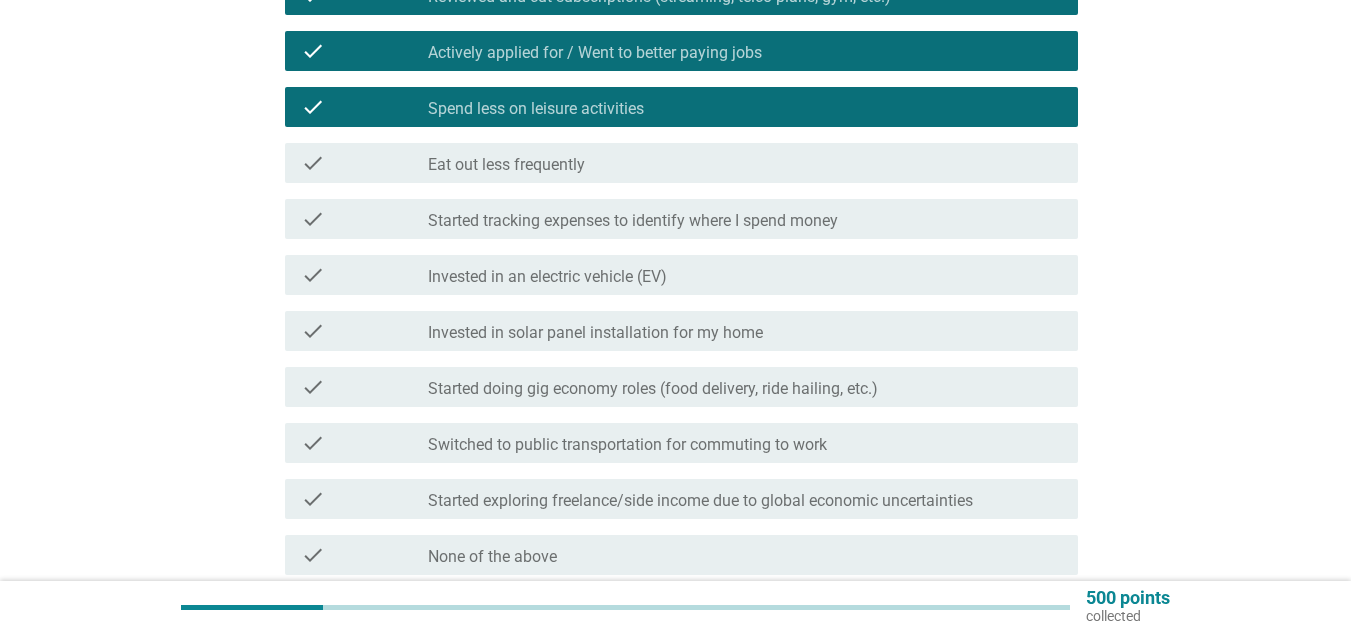 click on "check_box_outline_blank Eat out less frequently" at bounding box center (745, 163) 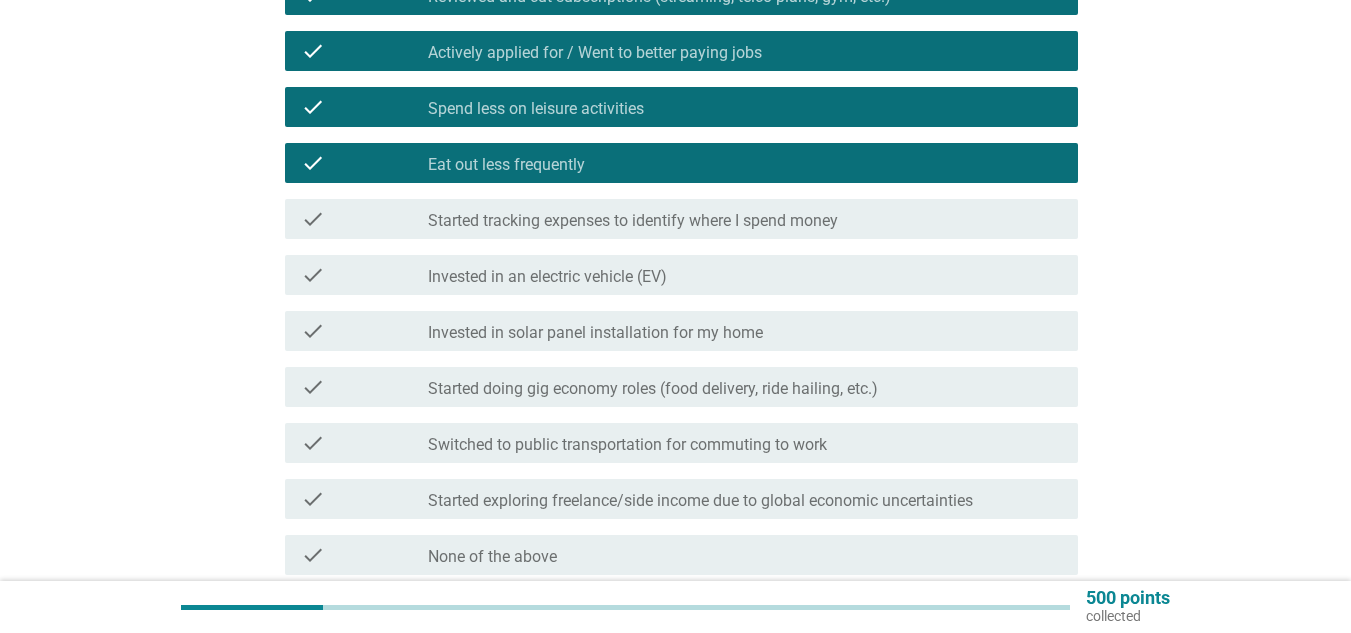 click on "check     check_box_outline_blank Started tracking expenses to identify where I spend money" at bounding box center [681, 219] 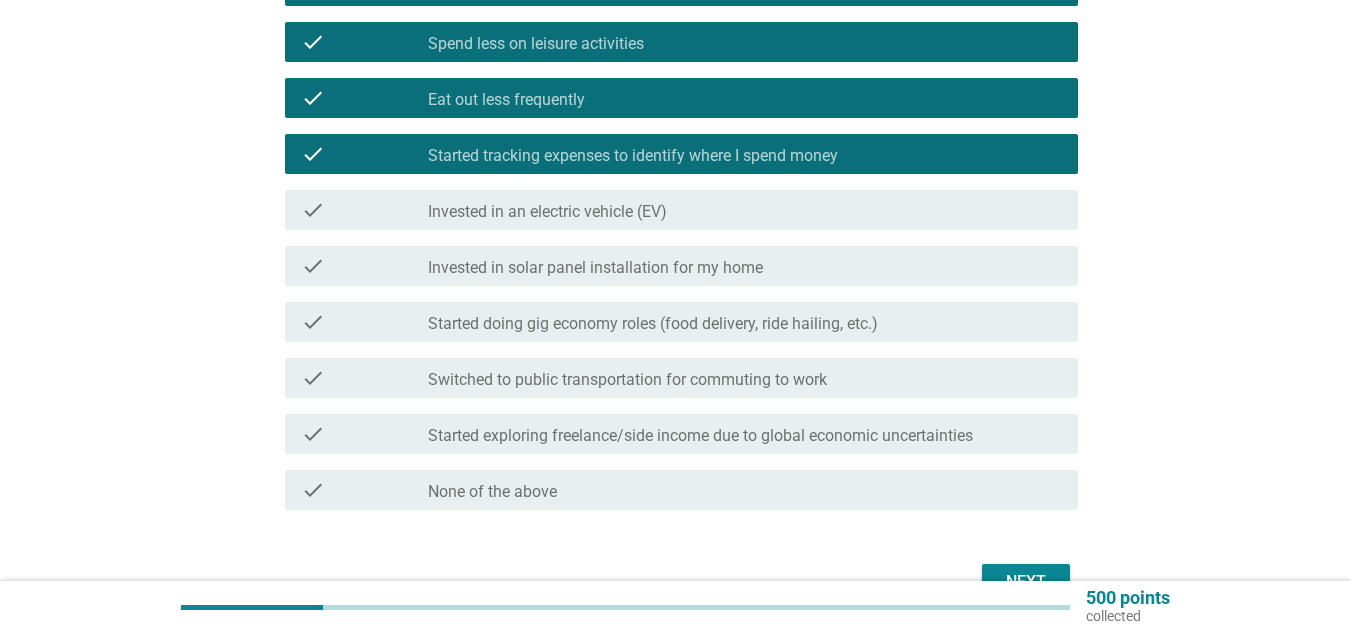 scroll, scrollTop: 400, scrollLeft: 0, axis: vertical 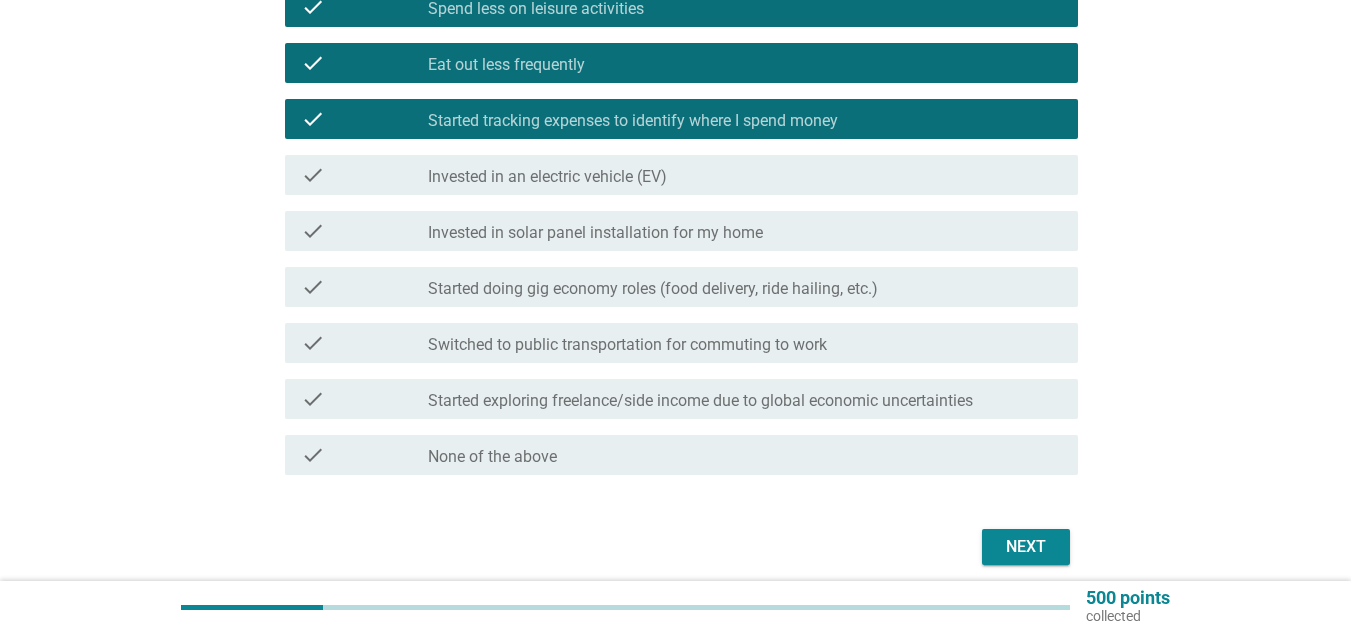 click on "check     check_box_outline_blank Switched to public transportation for commuting to work" at bounding box center [675, 343] 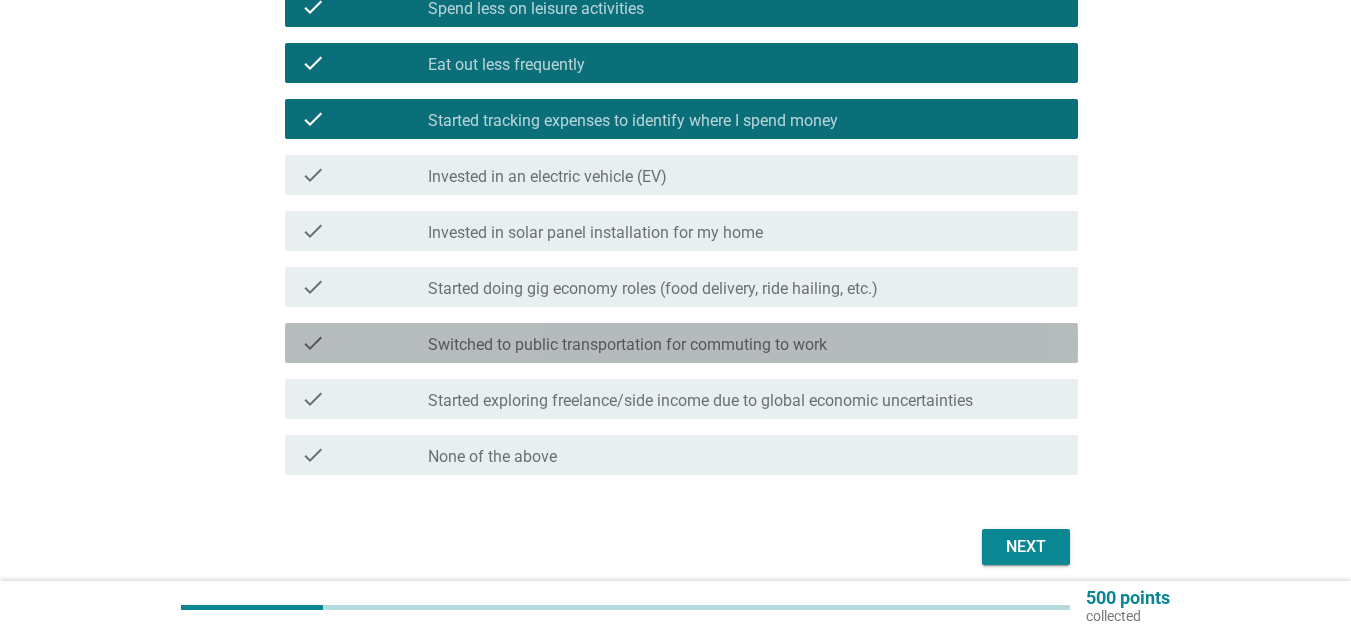 click on "Switched to public transportation for commuting to work" at bounding box center [627, 345] 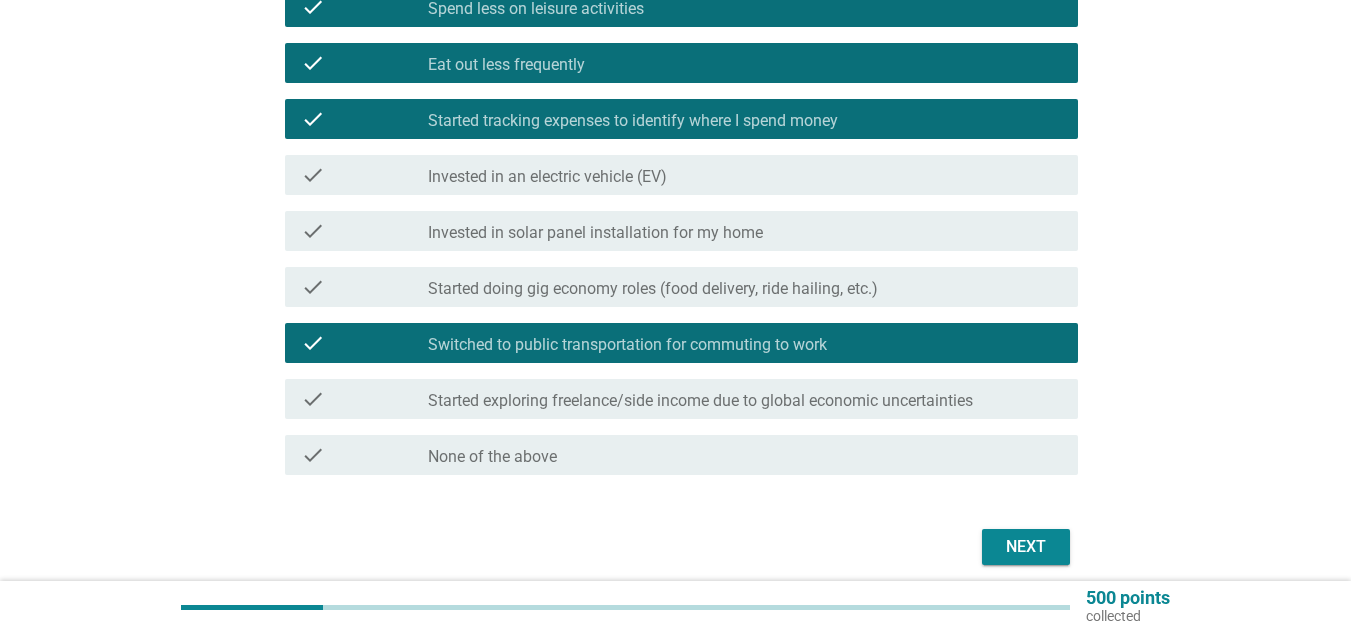 drag, startPoint x: 707, startPoint y: 402, endPoint x: 722, endPoint y: 400, distance: 15.132746 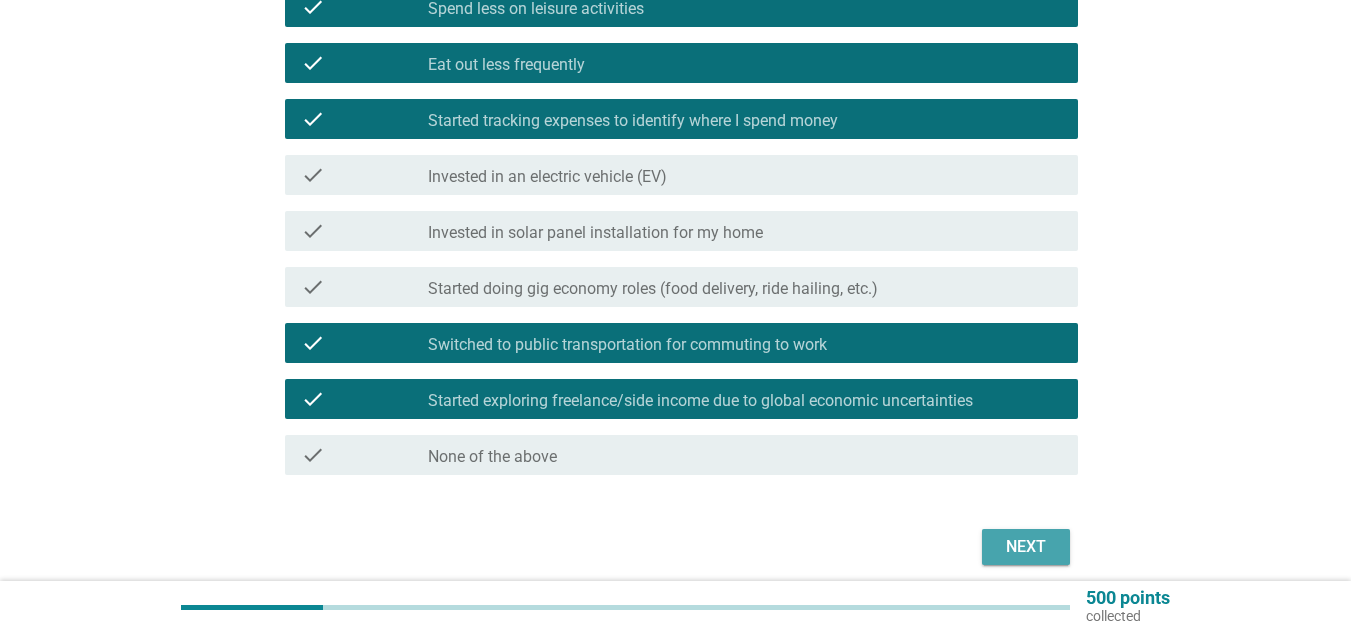 click on "Next" at bounding box center [1026, 547] 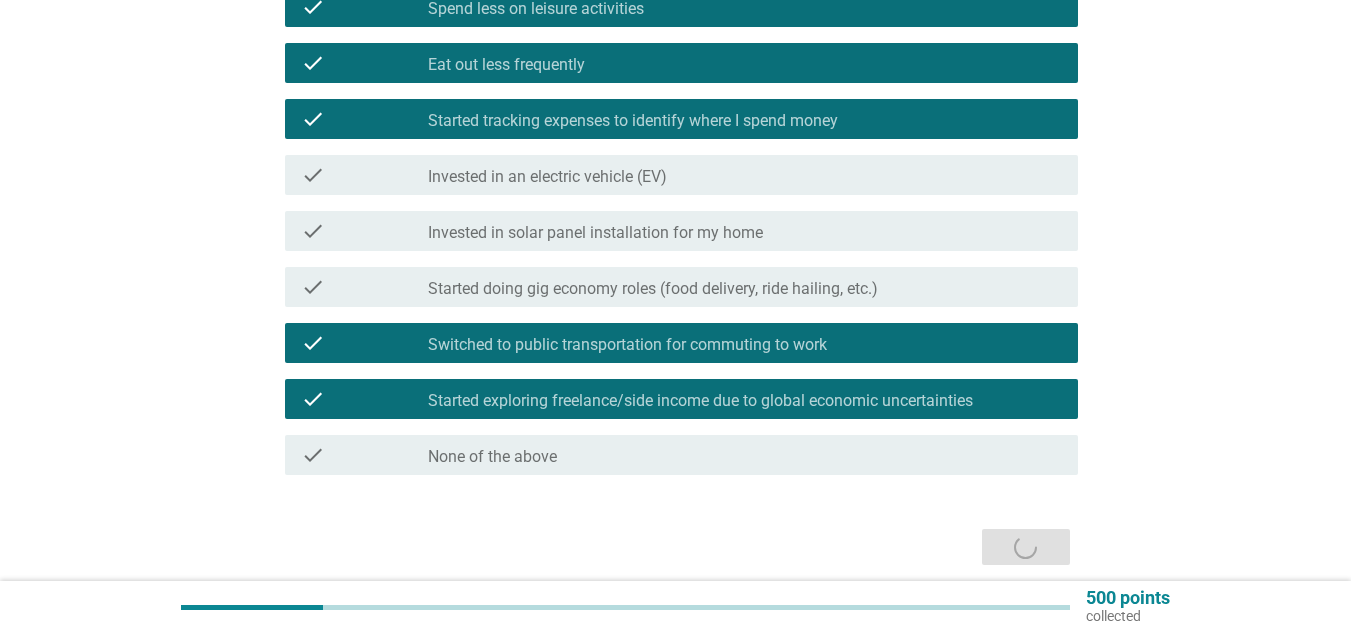 scroll, scrollTop: 0, scrollLeft: 0, axis: both 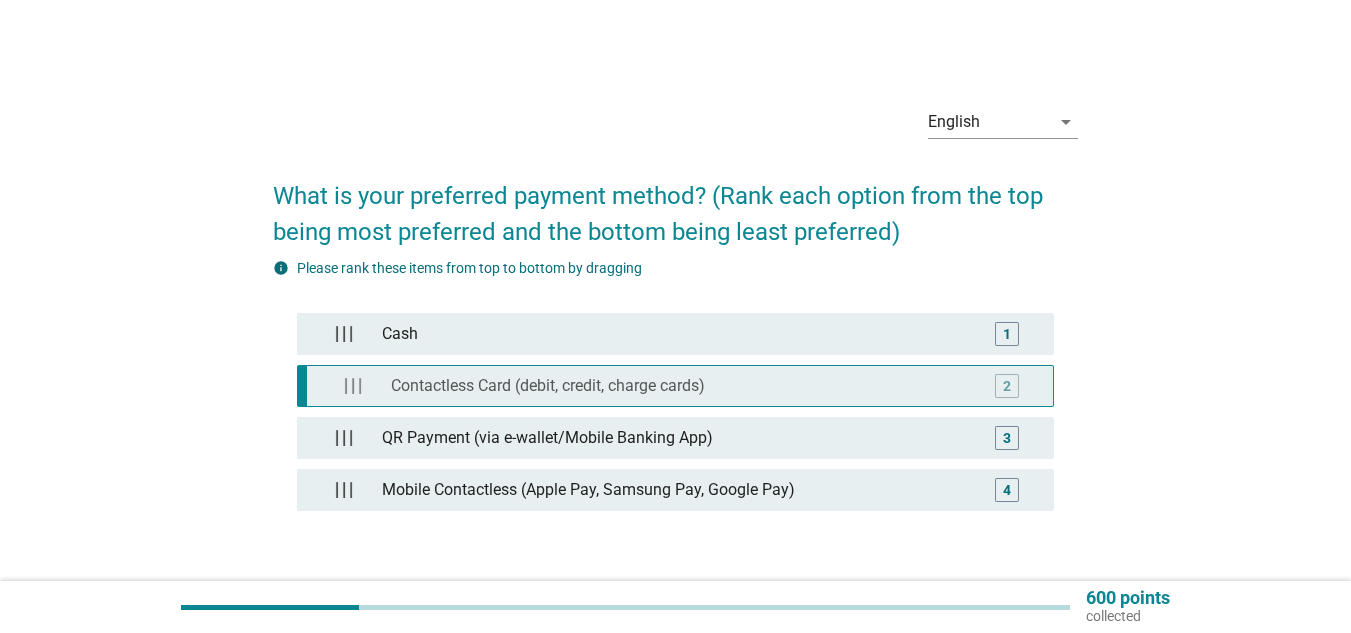 type 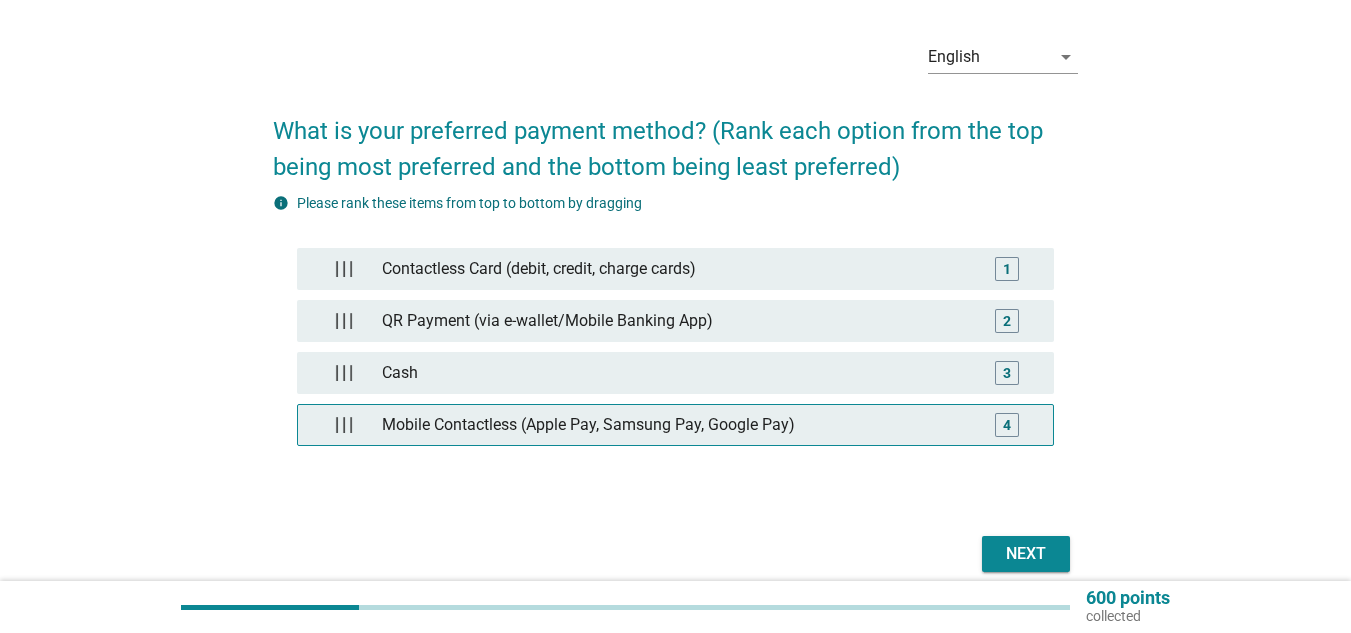 scroll, scrollTop: 100, scrollLeft: 0, axis: vertical 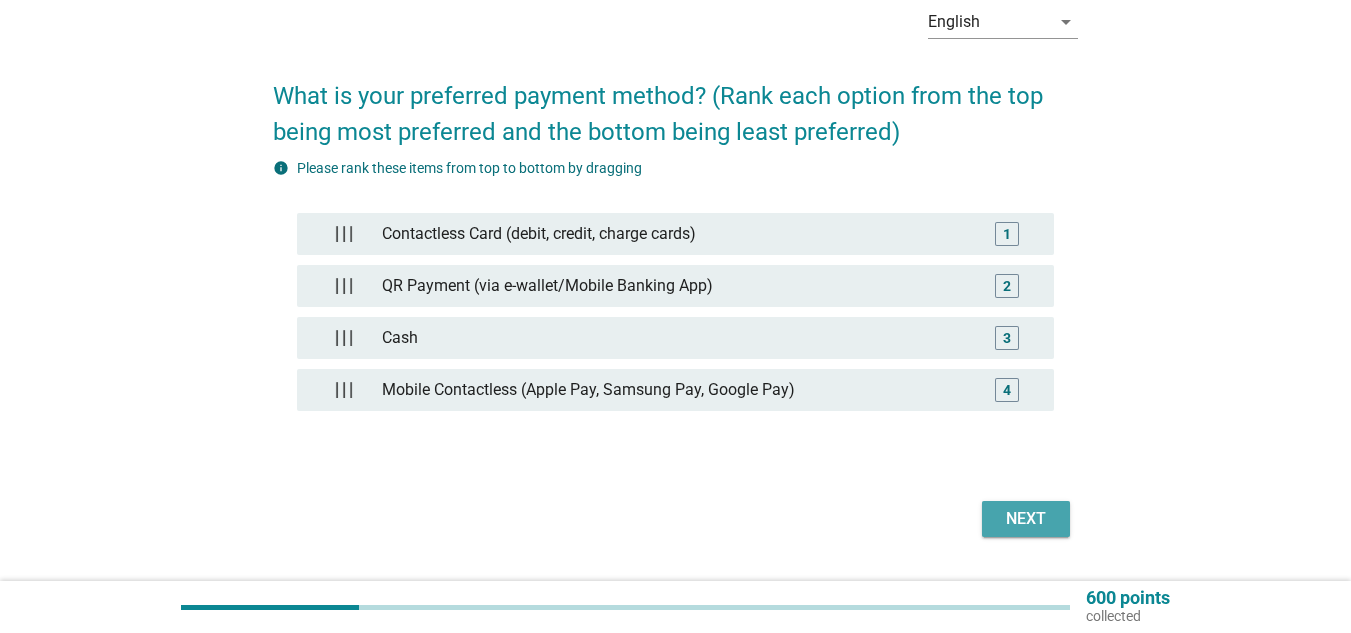 click on "Next" at bounding box center (1026, 519) 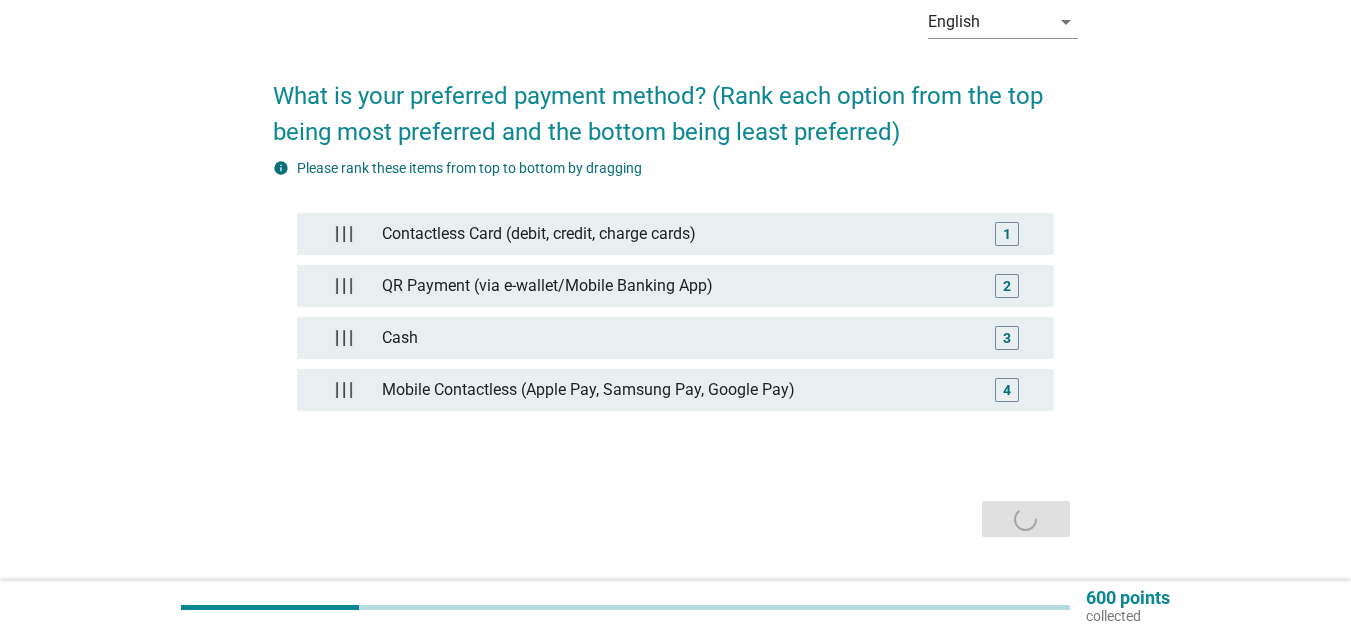 scroll, scrollTop: 0, scrollLeft: 0, axis: both 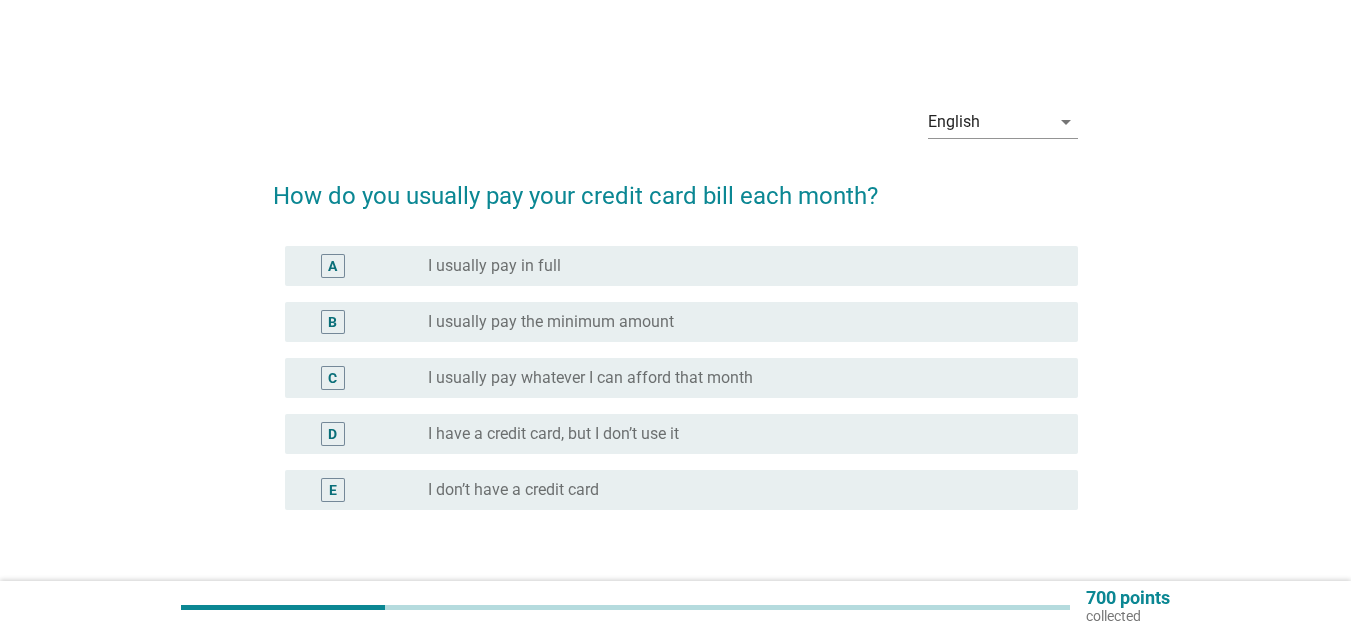 click on "E     radio_button_unchecked I don’t have a credit card" at bounding box center (681, 490) 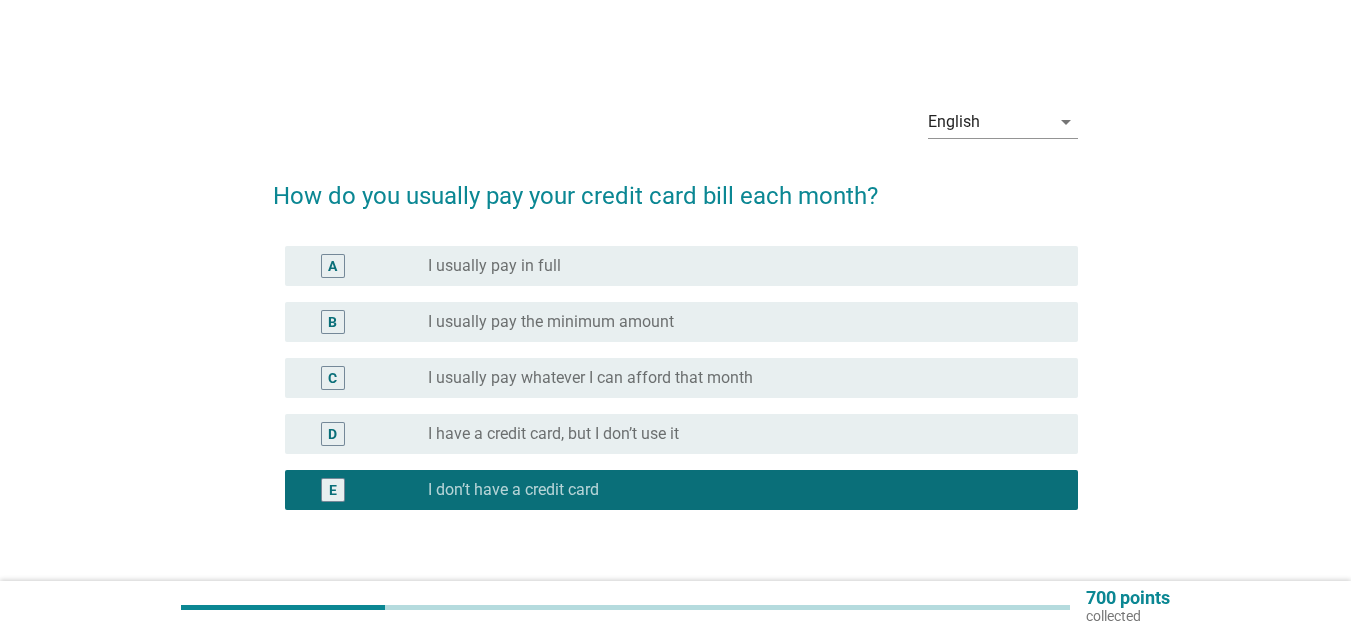 scroll, scrollTop: 100, scrollLeft: 0, axis: vertical 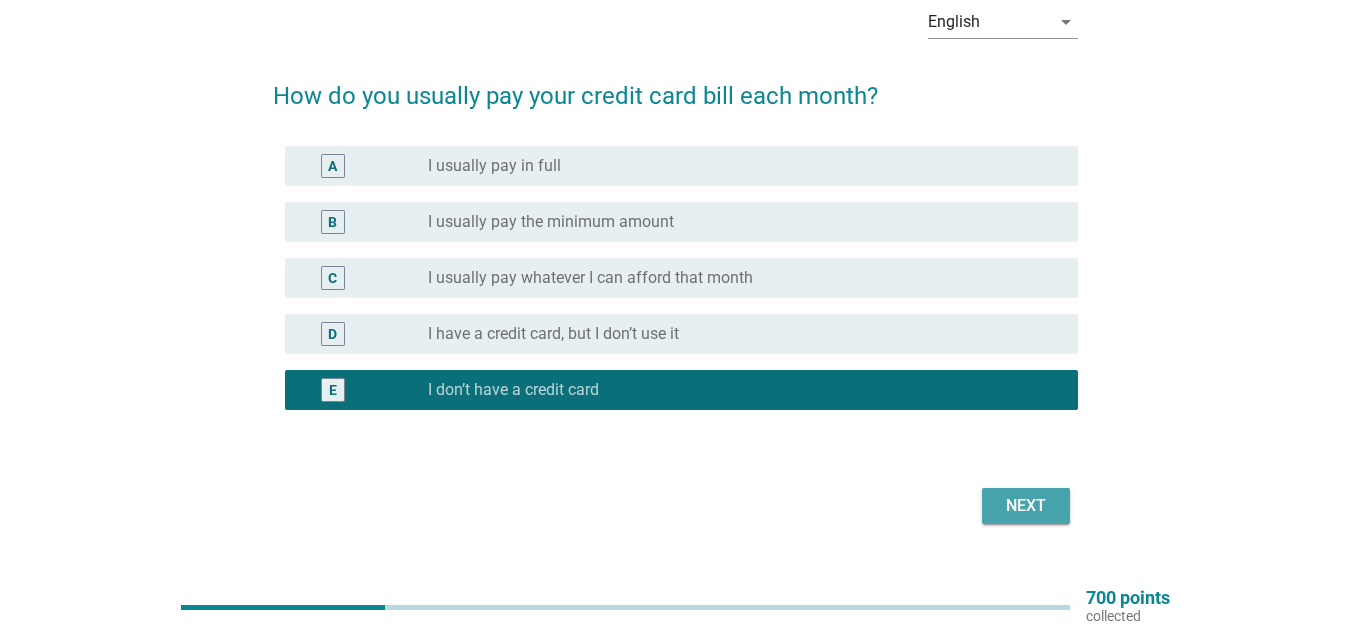 click on "Next" at bounding box center [1026, 506] 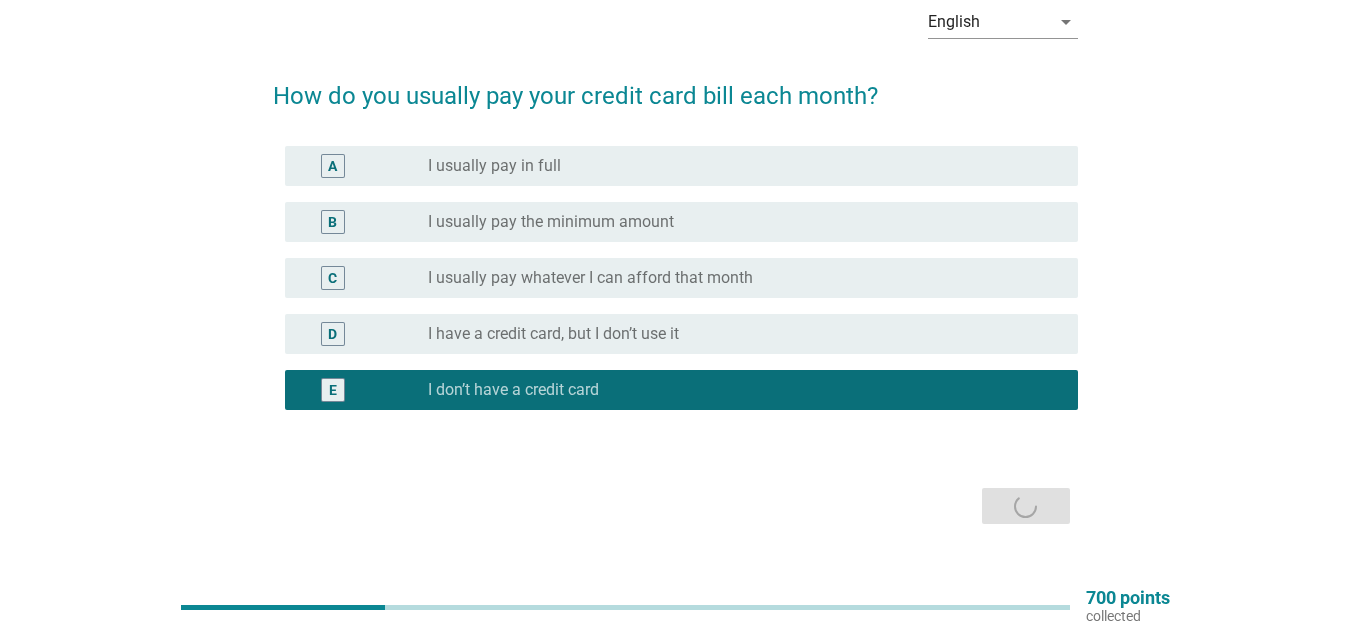 scroll, scrollTop: 0, scrollLeft: 0, axis: both 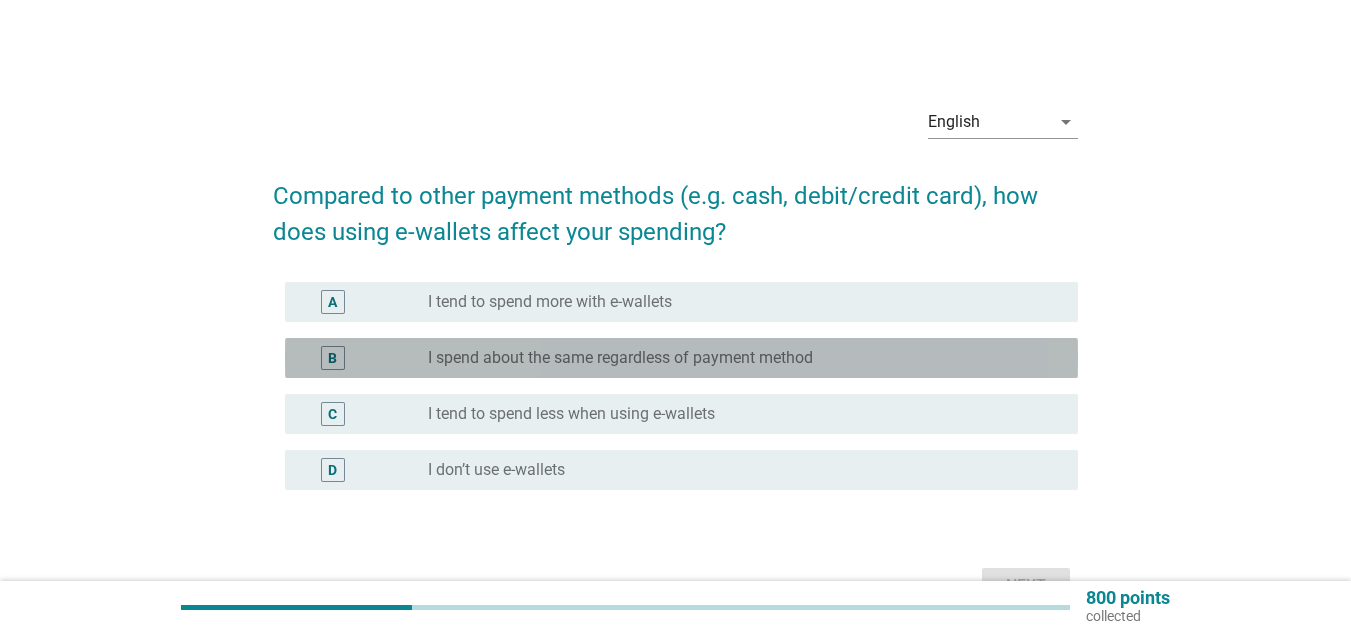 click on "I spend about the same regardless of payment method" at bounding box center [620, 358] 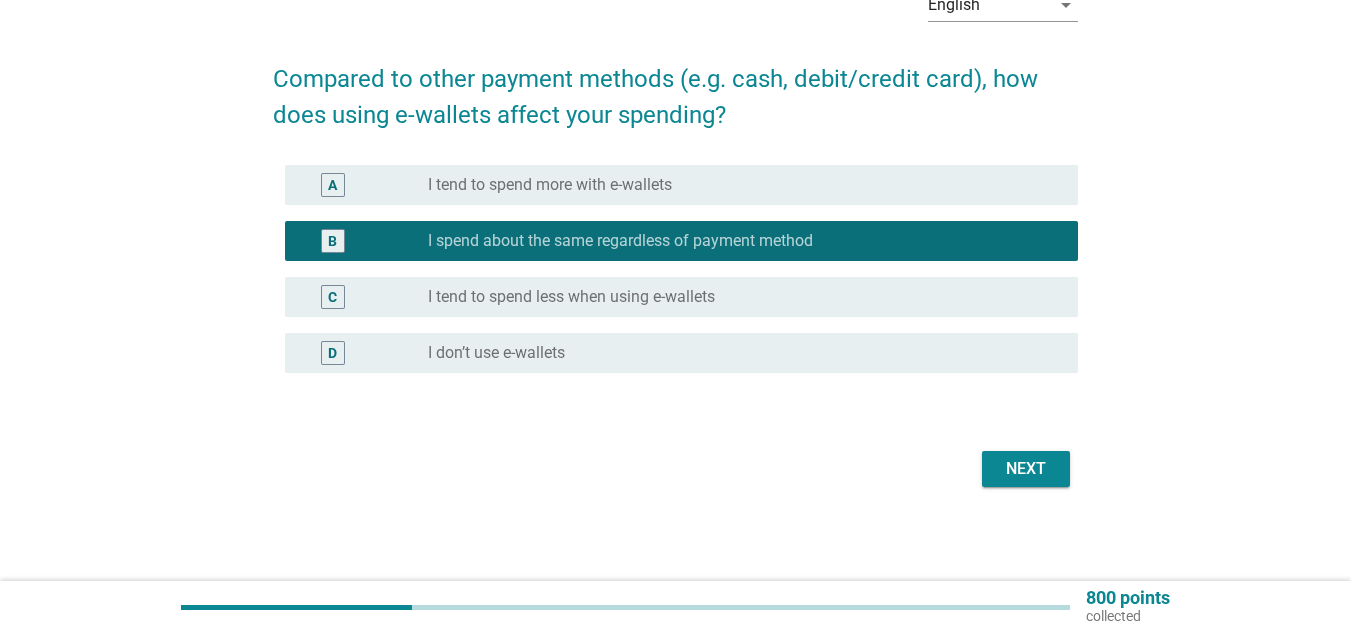 scroll, scrollTop: 119, scrollLeft: 0, axis: vertical 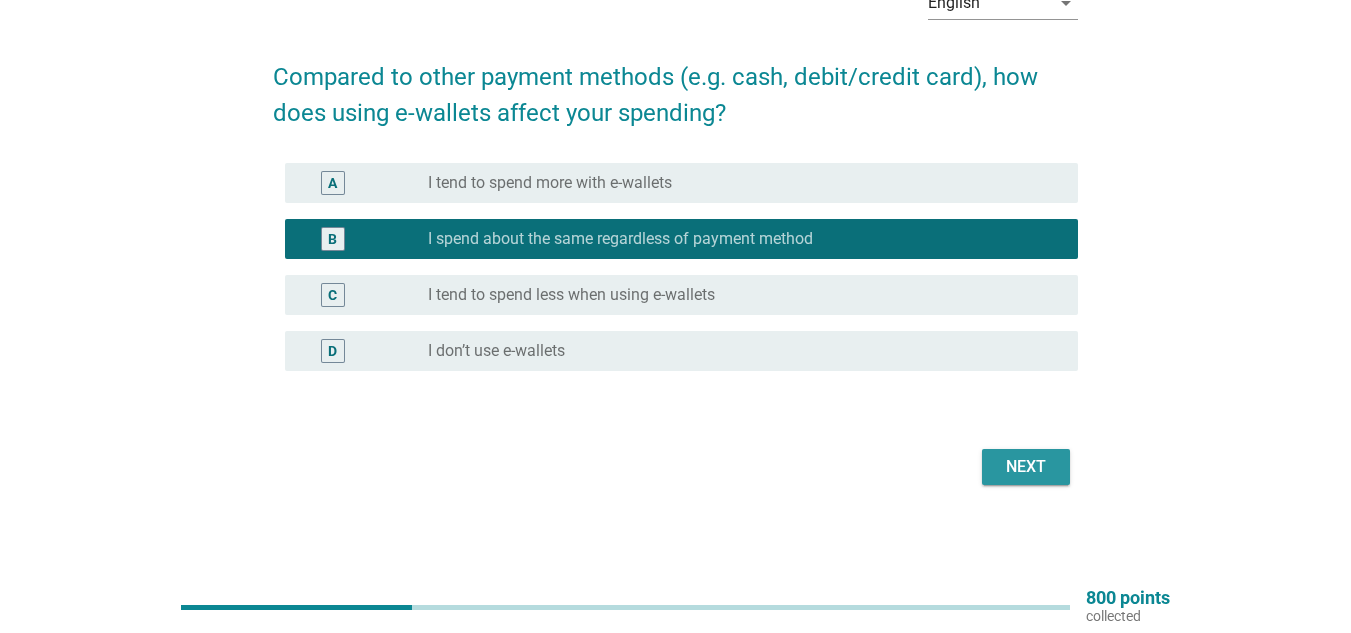 click on "Next" at bounding box center (1026, 467) 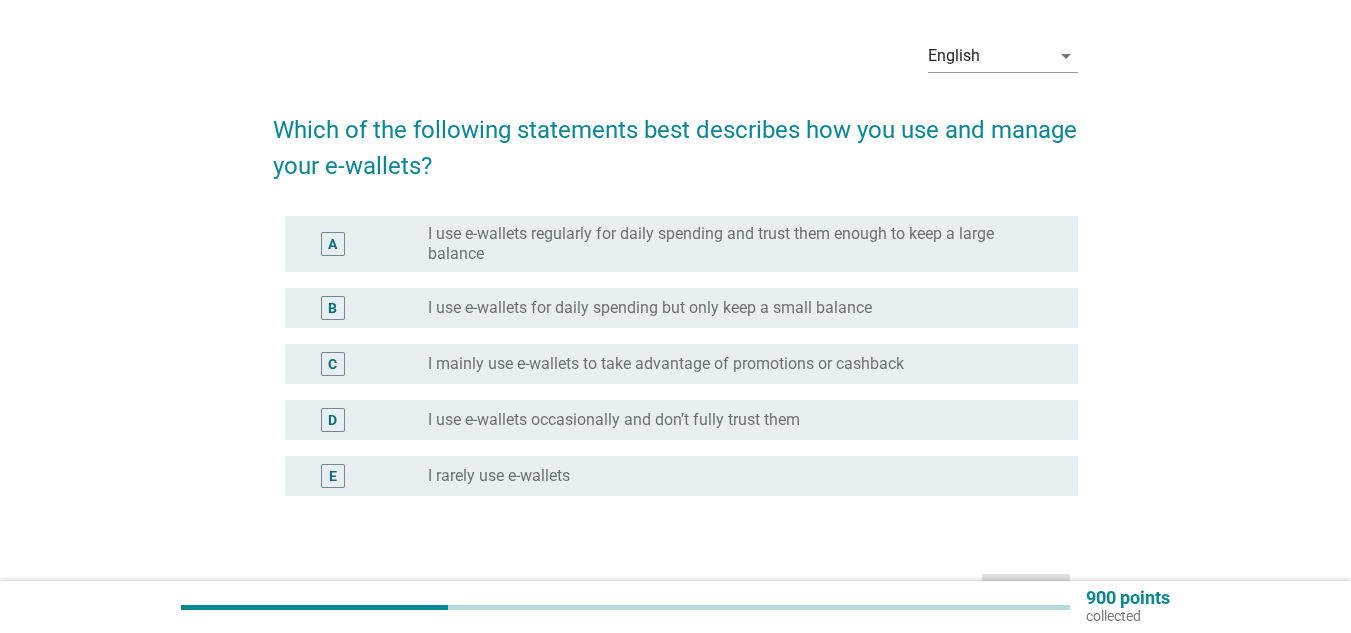 scroll, scrollTop: 100, scrollLeft: 0, axis: vertical 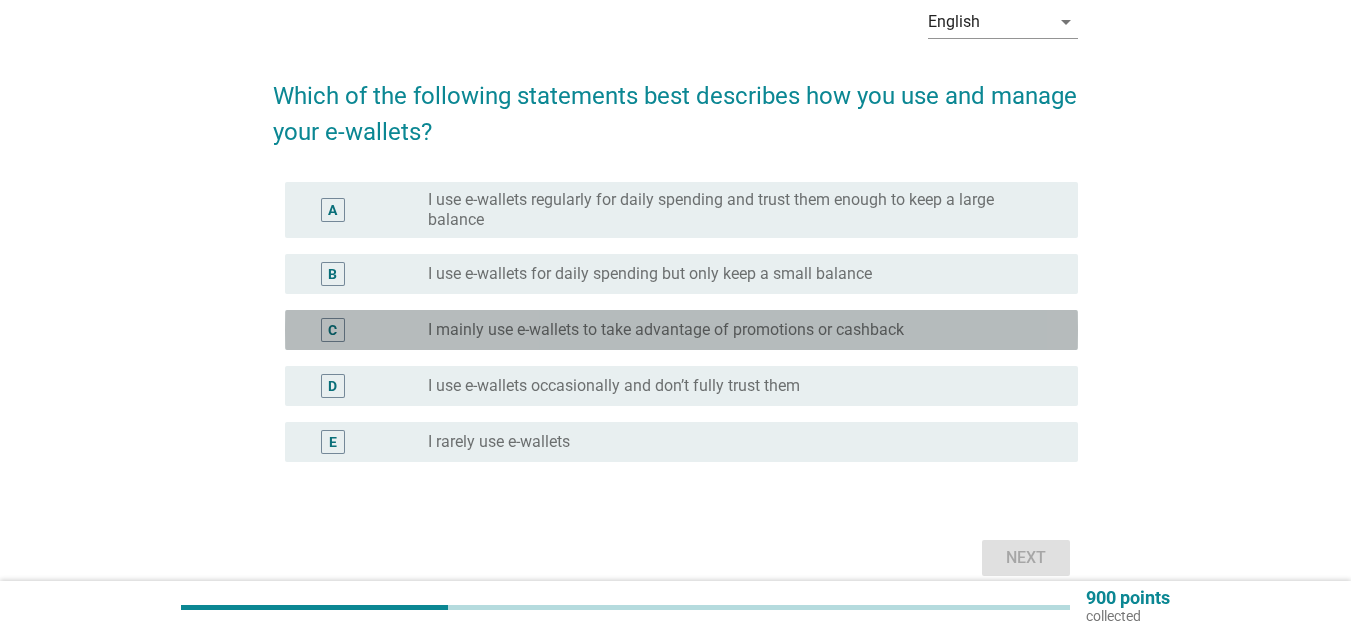 click on "I mainly use e-wallets to take advantage of promotions or cashback" at bounding box center (666, 330) 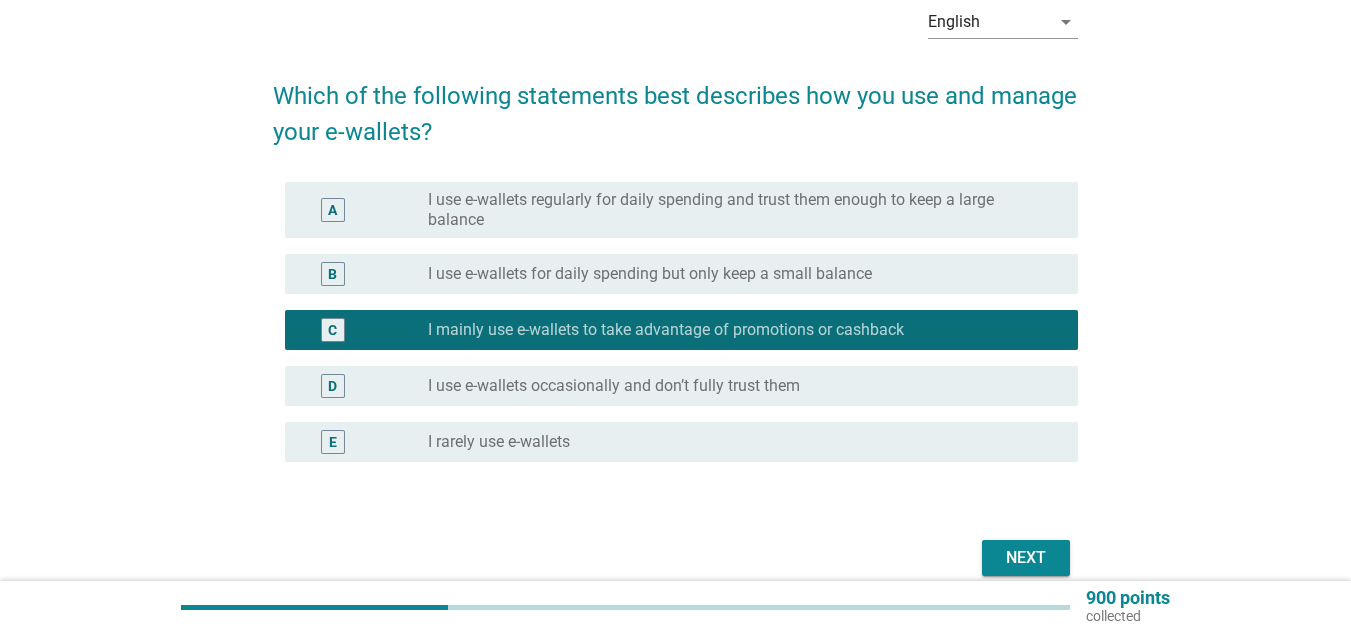 click on "Next" at bounding box center (1026, 558) 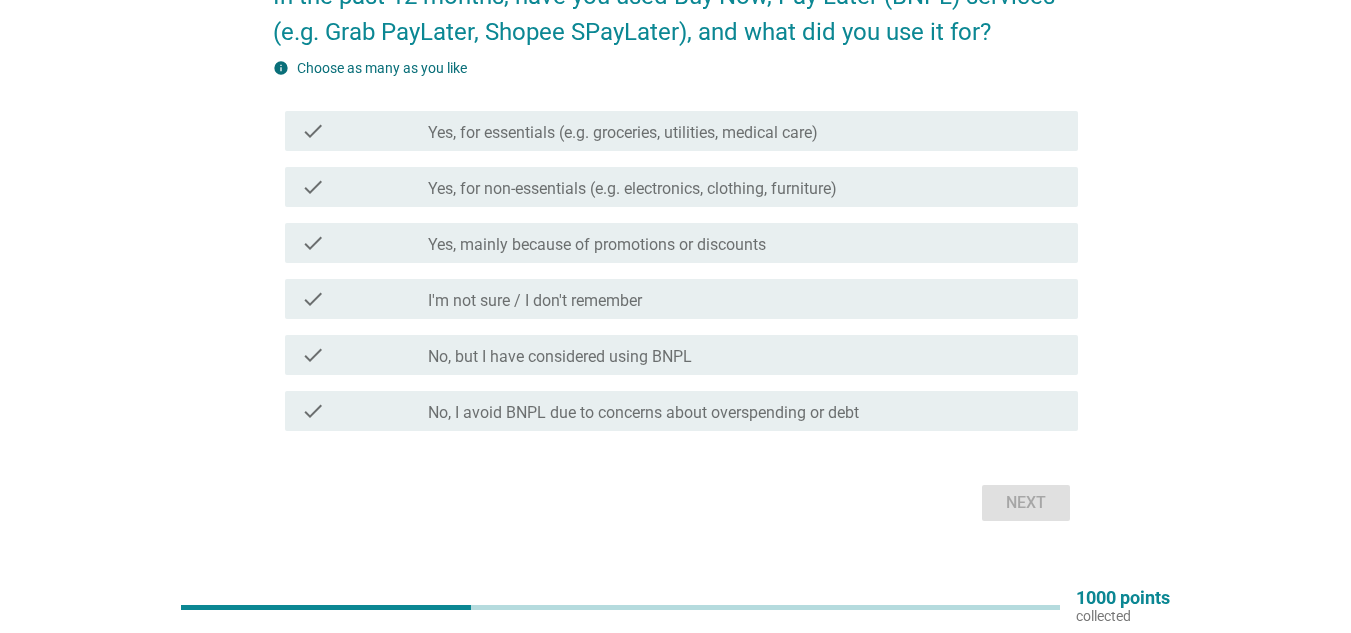 scroll, scrollTop: 100, scrollLeft: 0, axis: vertical 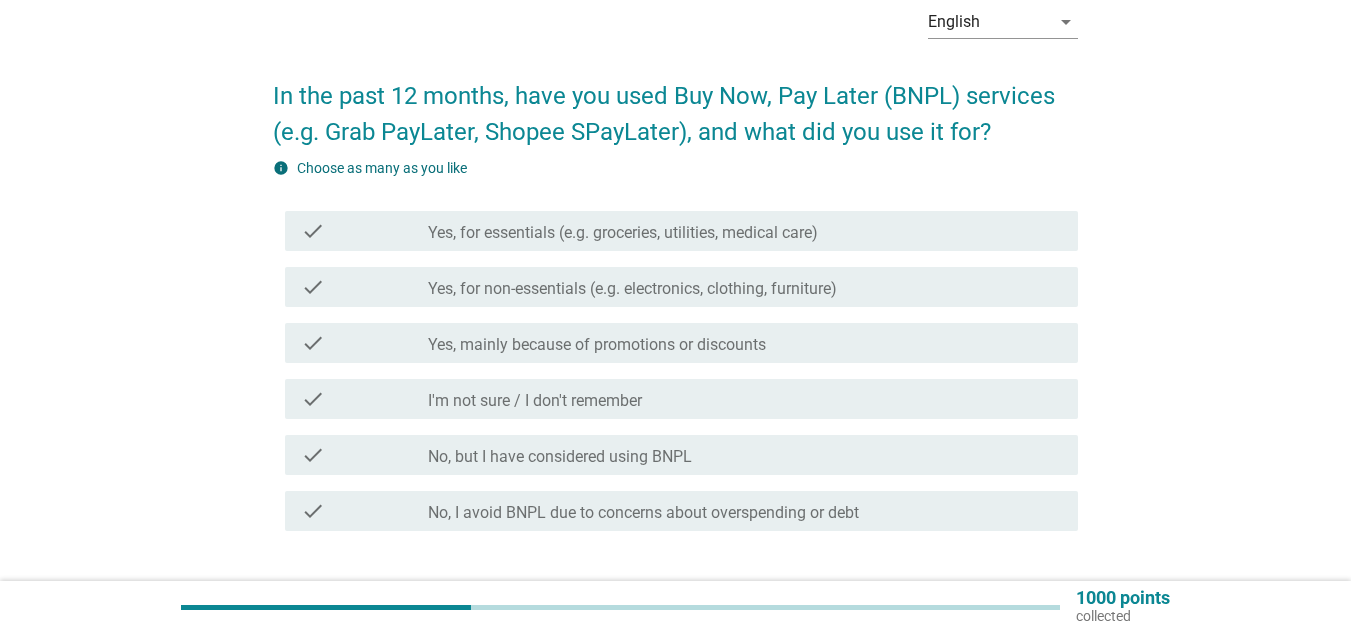 click on "check     check_box_outline_blank Yes, for essentials (e.g. groceries, utilities, medical care)" at bounding box center [681, 231] 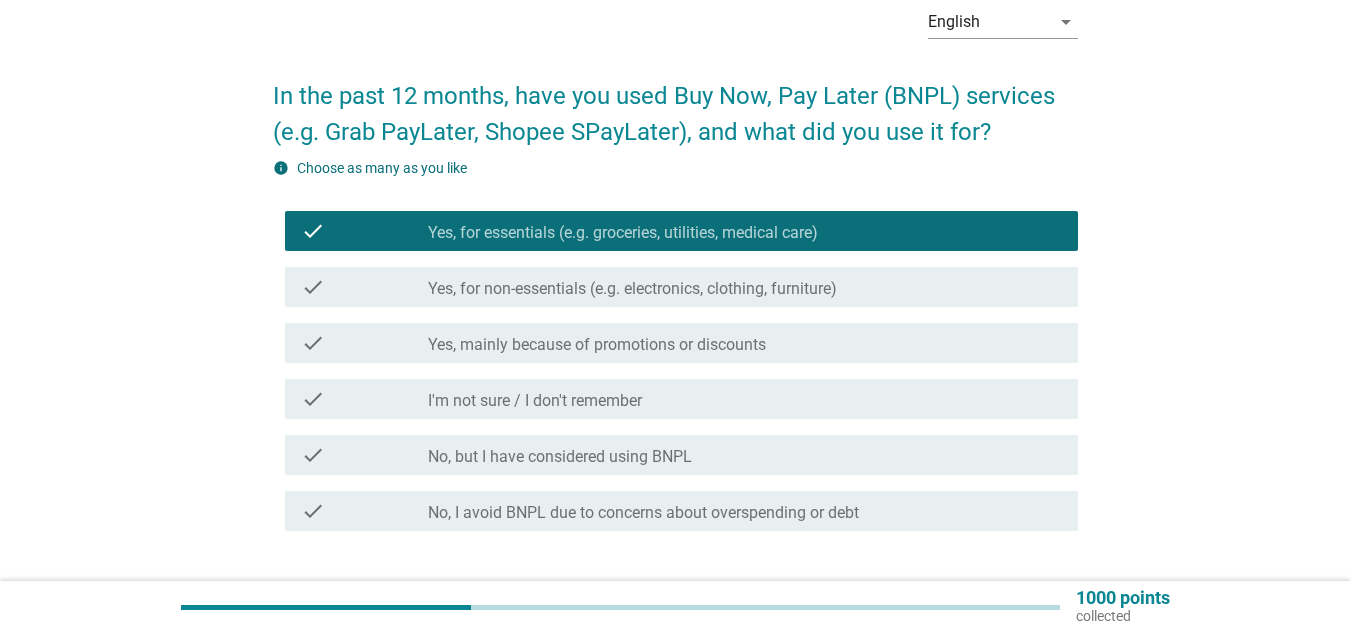 click on "check_box_outline_blank Yes, for non-essentials (e.g. electronics, clothing, furniture)" at bounding box center [745, 287] 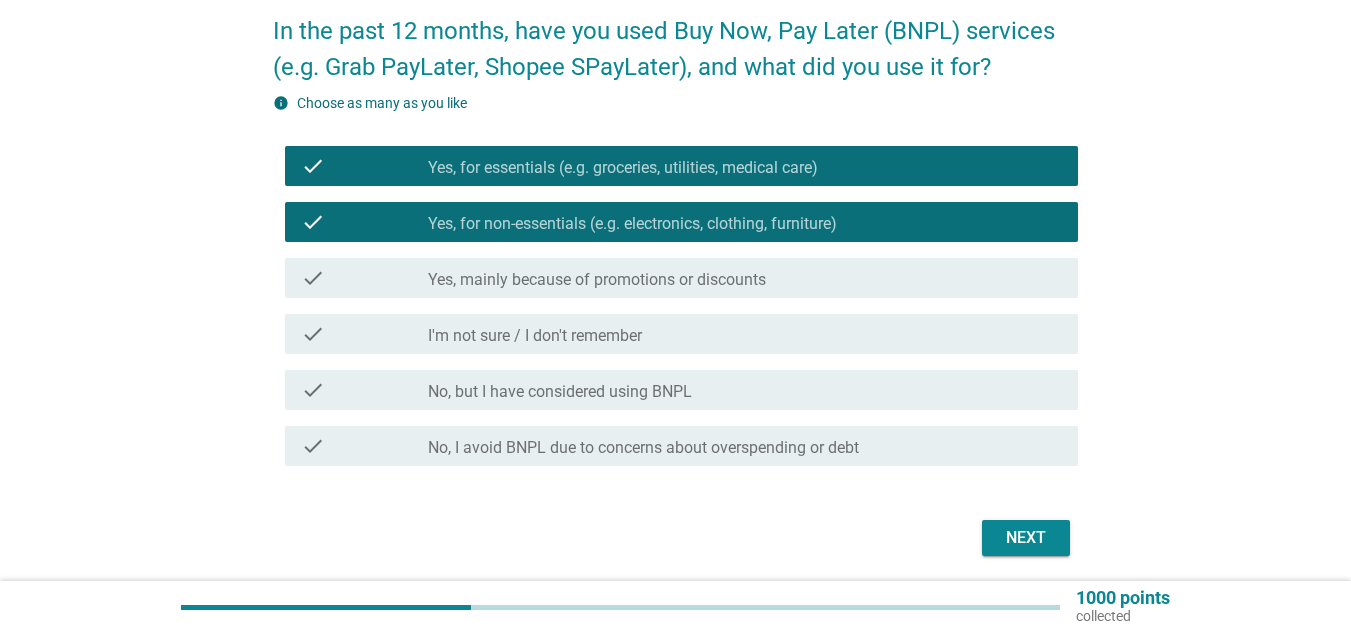 scroll, scrollTop: 200, scrollLeft: 0, axis: vertical 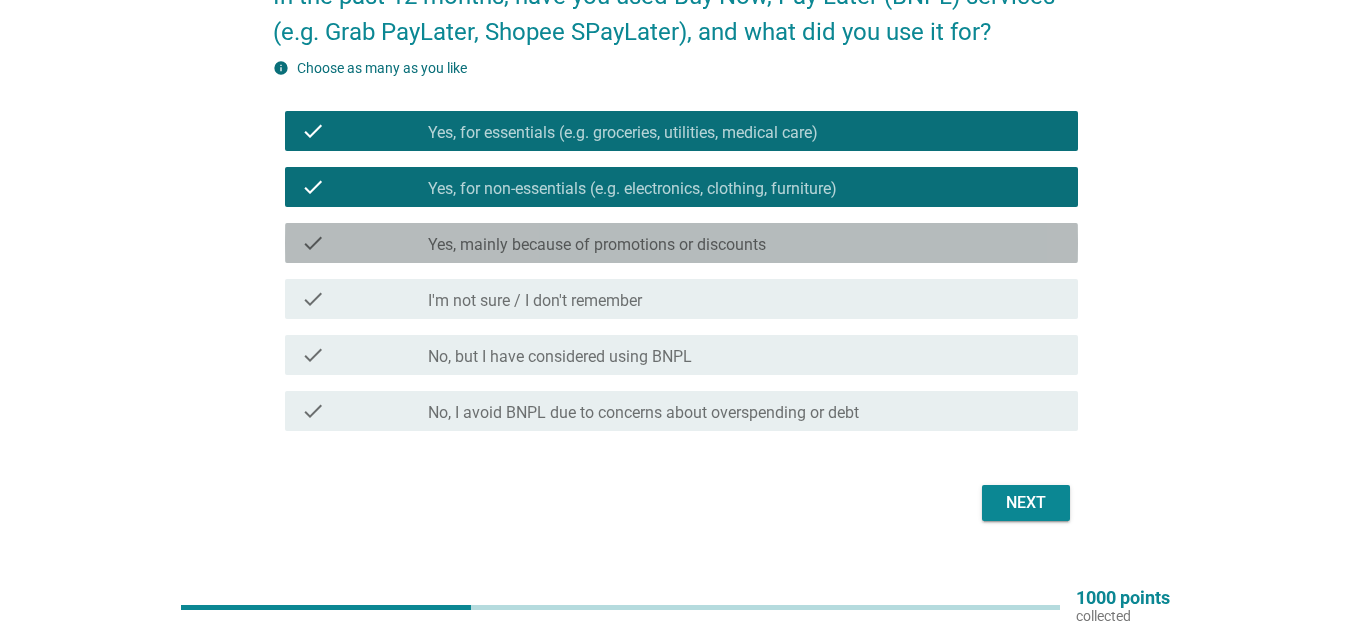 click on "check_box_outline_blank Yes, mainly because of promotions or discounts" at bounding box center [745, 243] 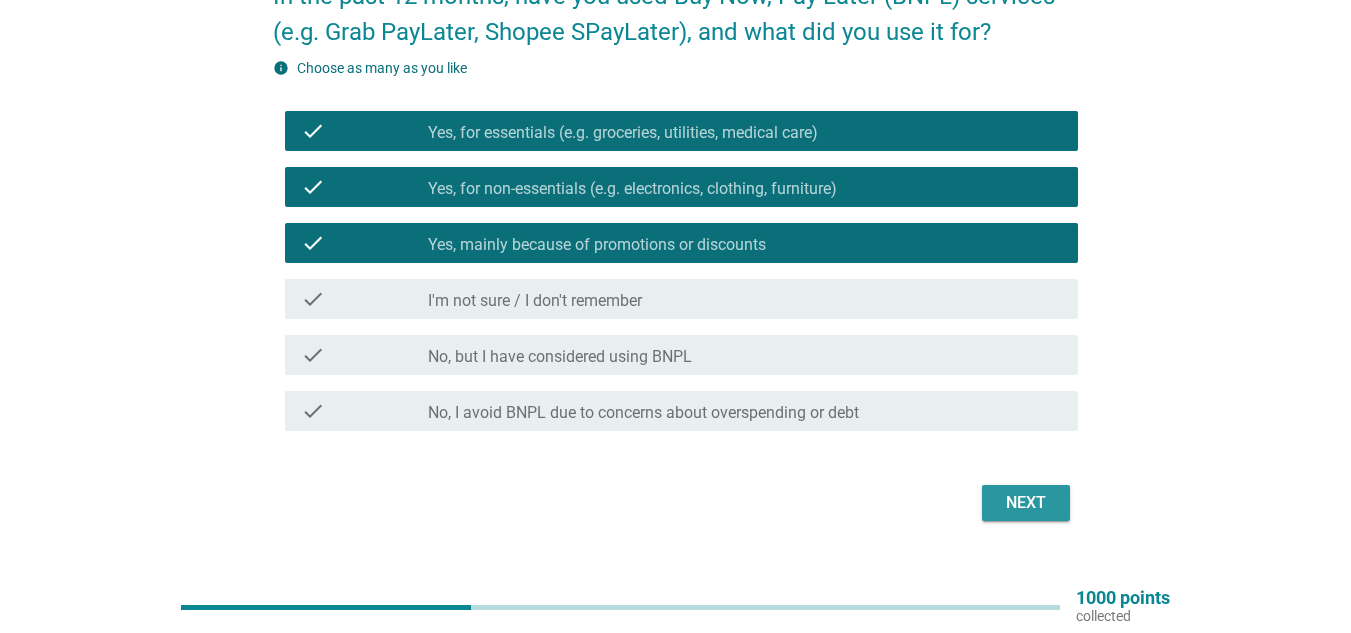 click on "Next" at bounding box center [1026, 503] 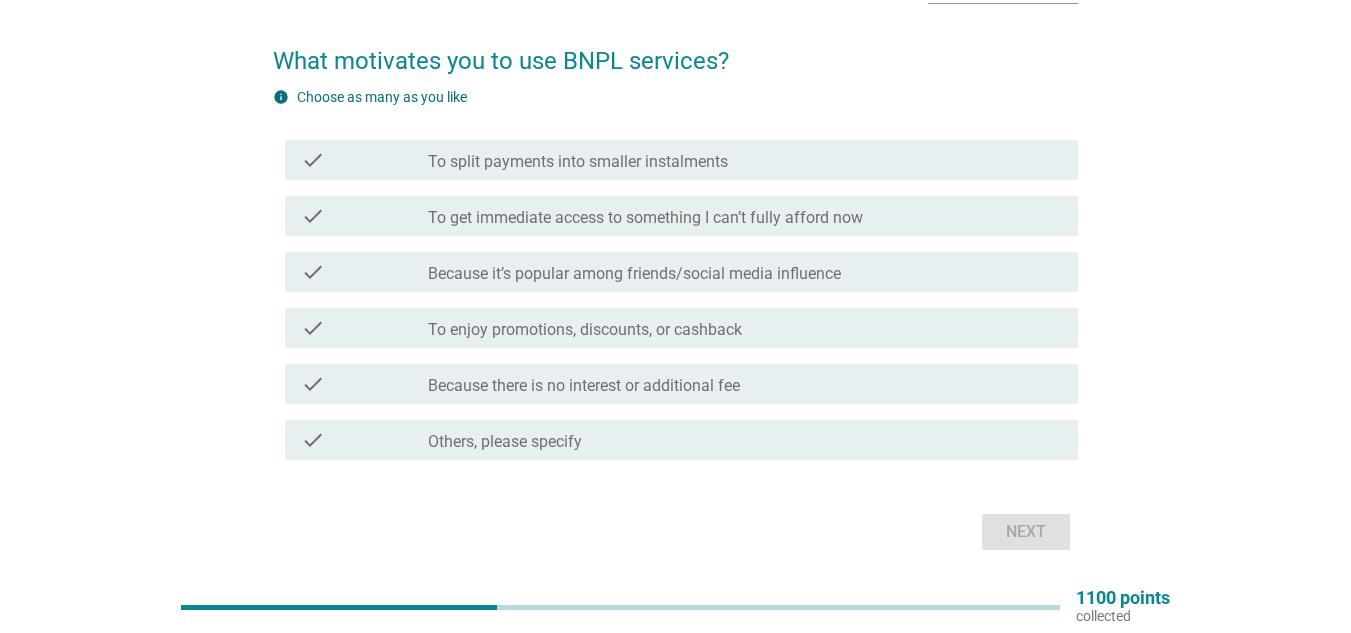 scroll, scrollTop: 100, scrollLeft: 0, axis: vertical 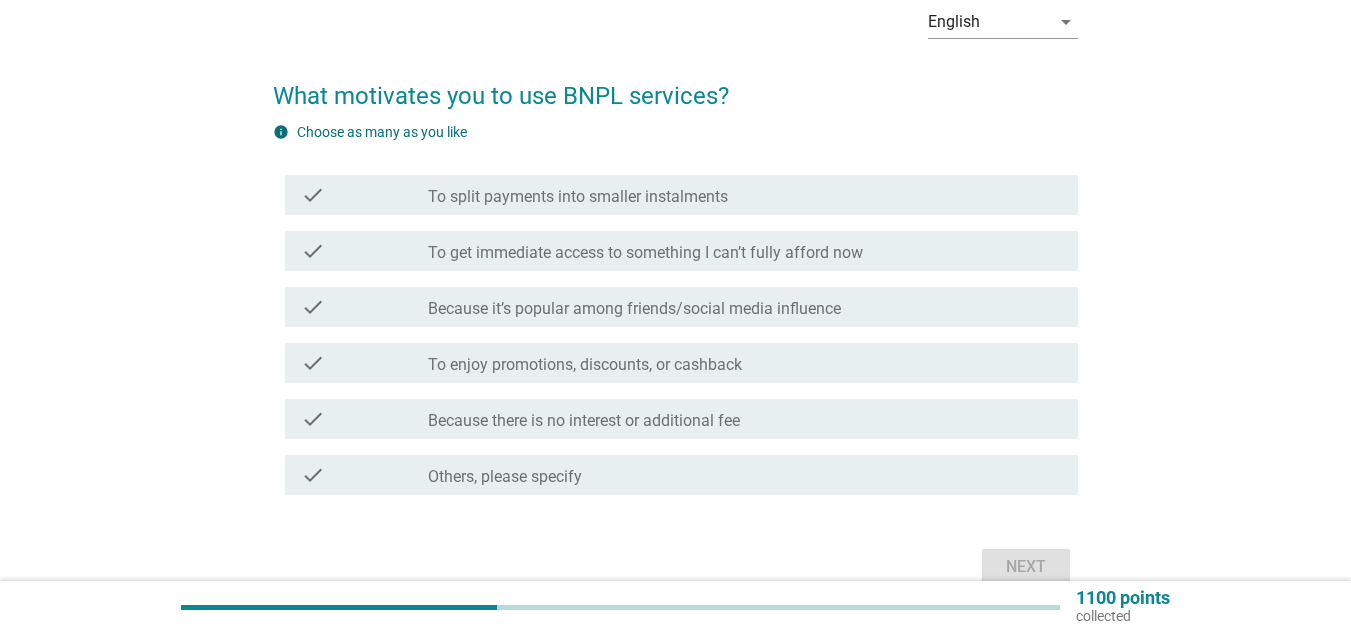 click on "To get immediate access to something I can’t fully afford now" at bounding box center (645, 253) 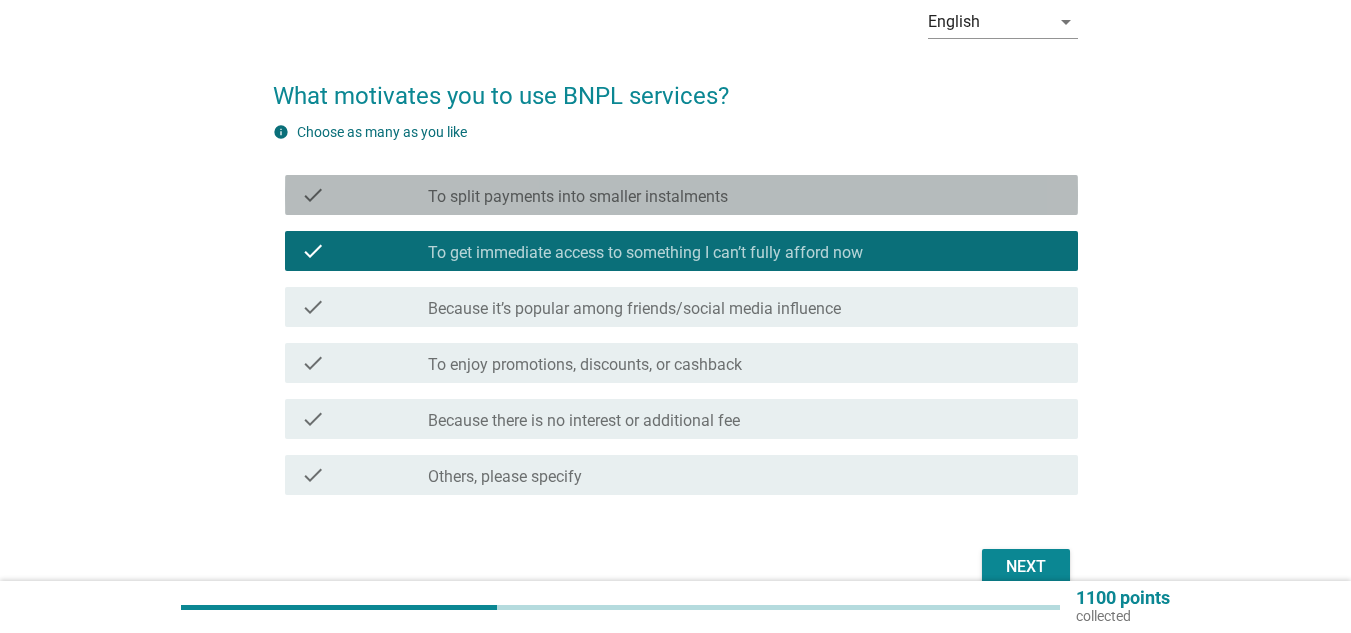 click on "To split payments into smaller instalments" at bounding box center (578, 197) 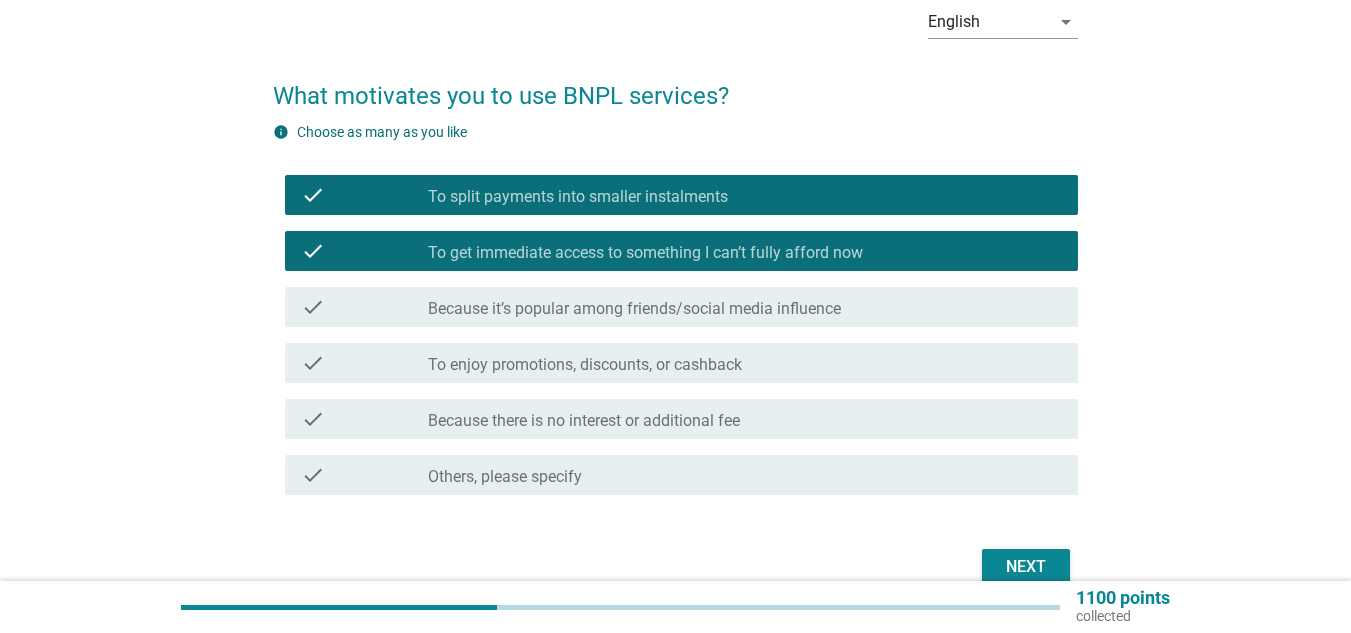 click on "Next" at bounding box center (1026, 567) 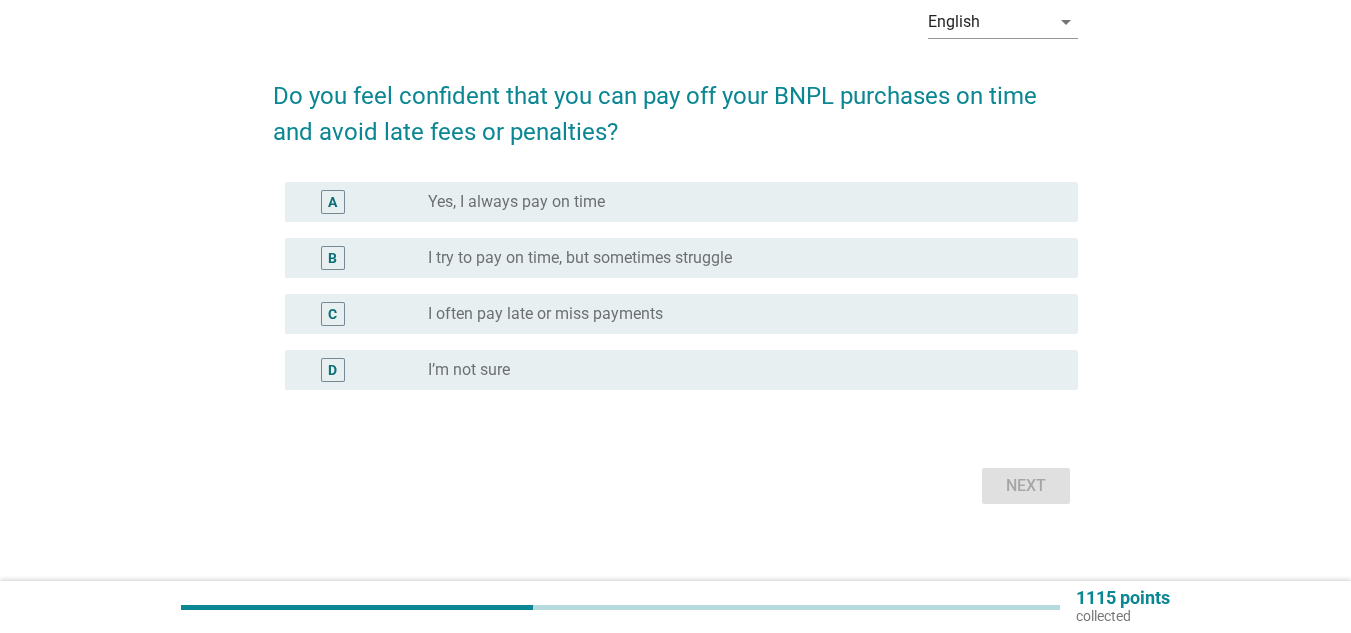 scroll, scrollTop: 0, scrollLeft: 0, axis: both 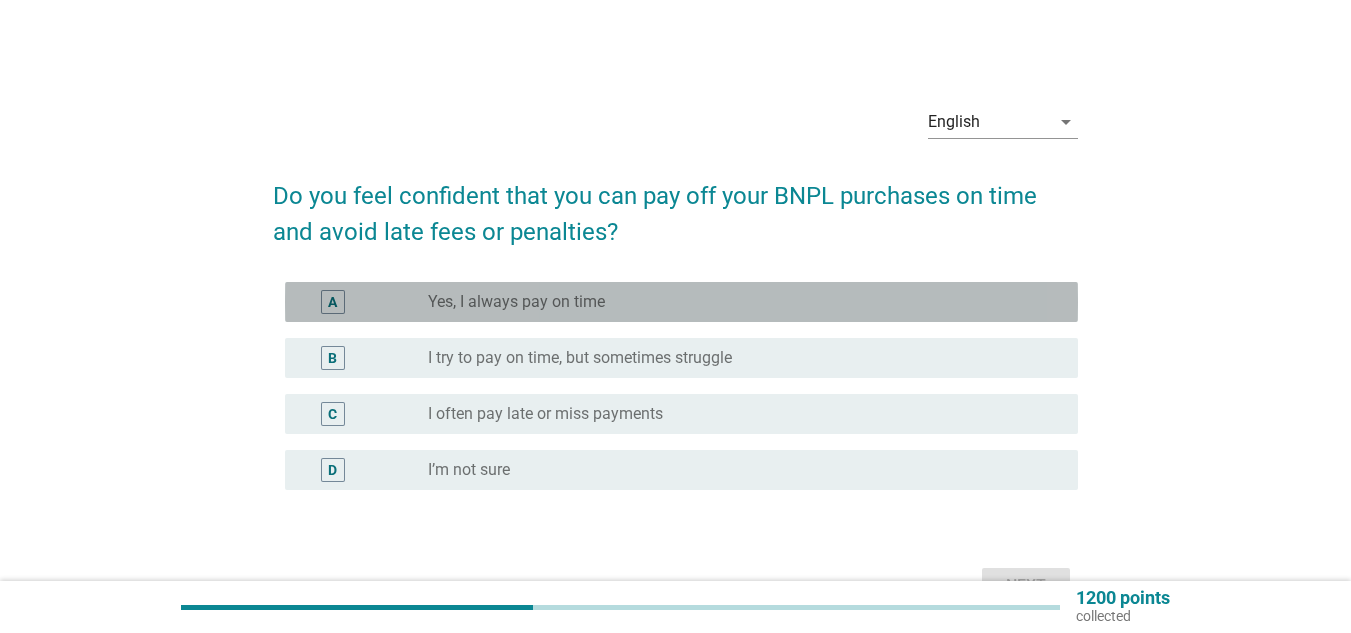 click on "radio_button_unchecked Yes, I always pay on time" at bounding box center (737, 302) 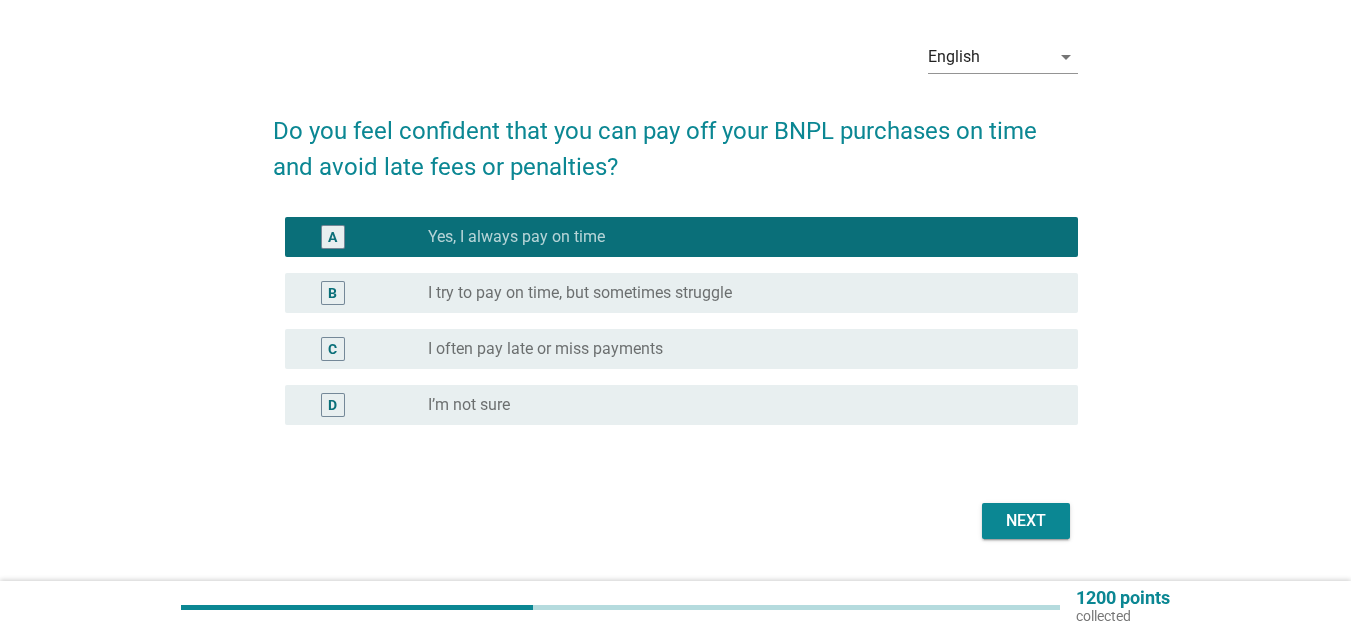 scroll, scrollTop: 100, scrollLeft: 0, axis: vertical 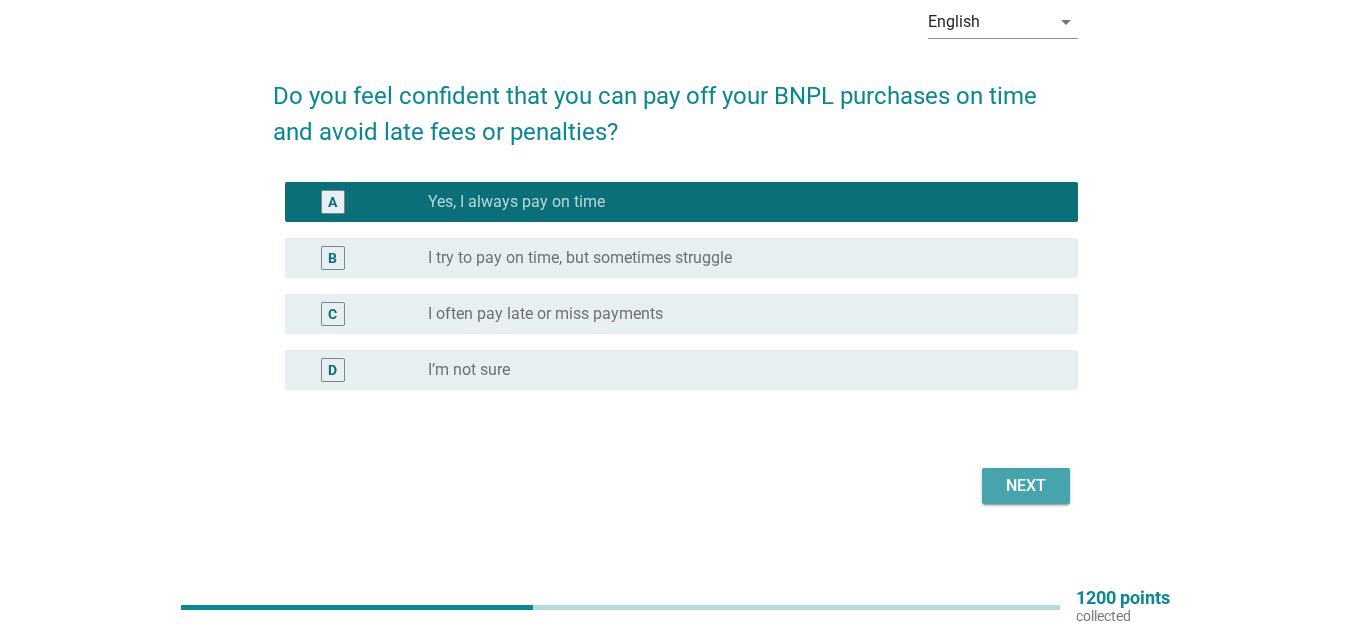 click on "Next" at bounding box center (1026, 486) 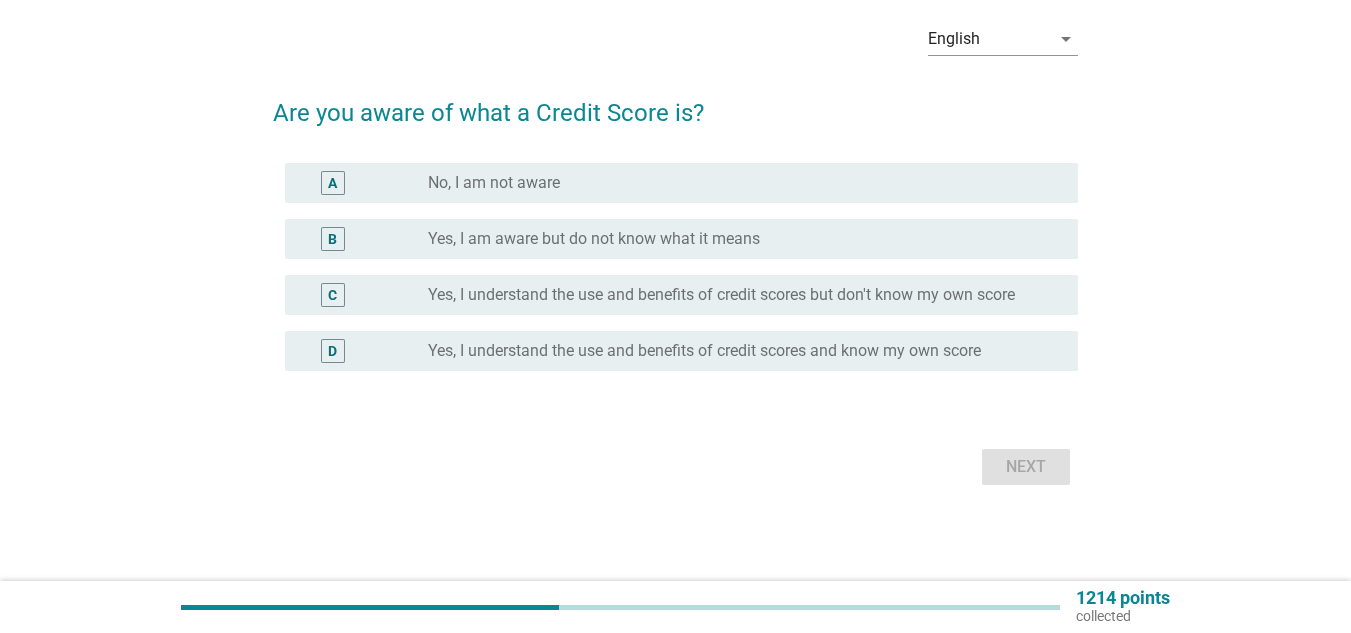 scroll, scrollTop: 0, scrollLeft: 0, axis: both 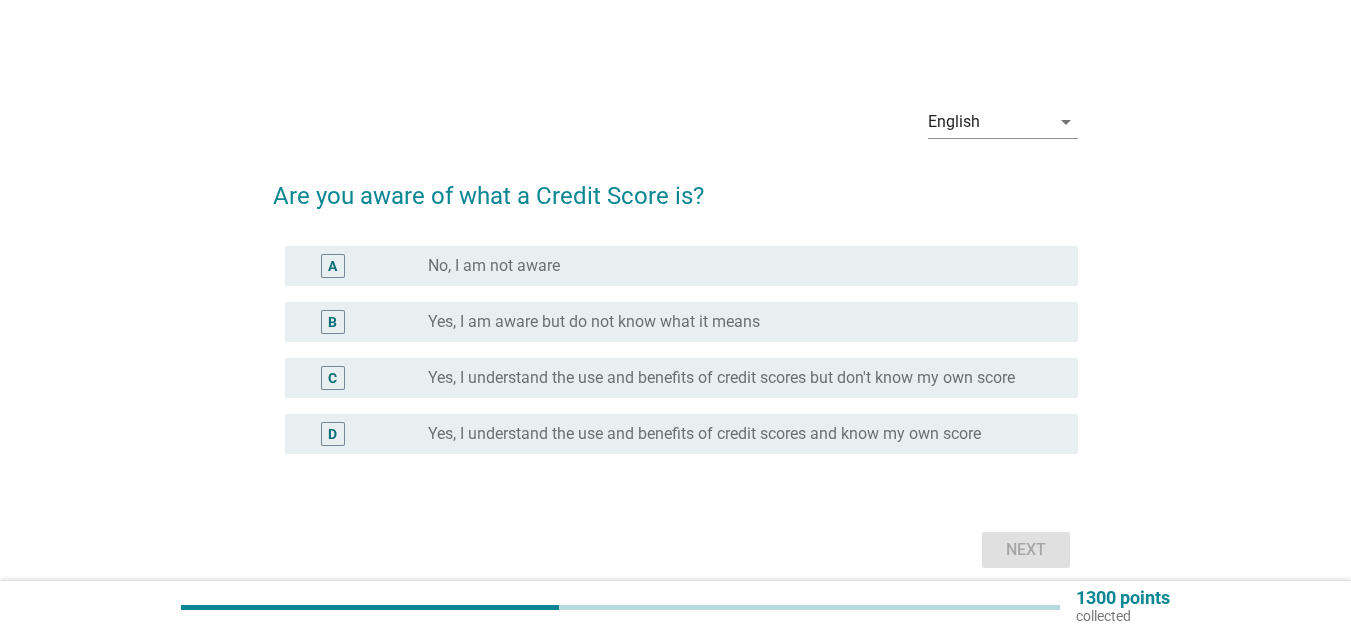 drag, startPoint x: 773, startPoint y: 442, endPoint x: 884, endPoint y: 462, distance: 112.78741 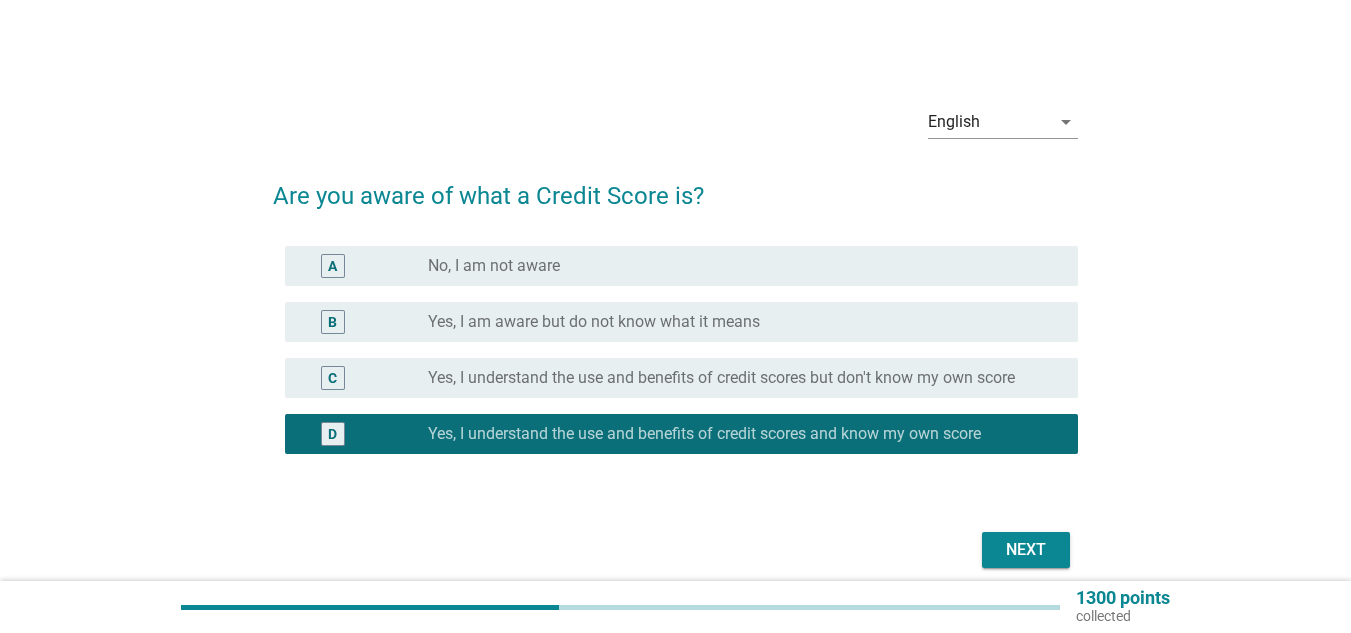 click on "Next" at bounding box center [1026, 550] 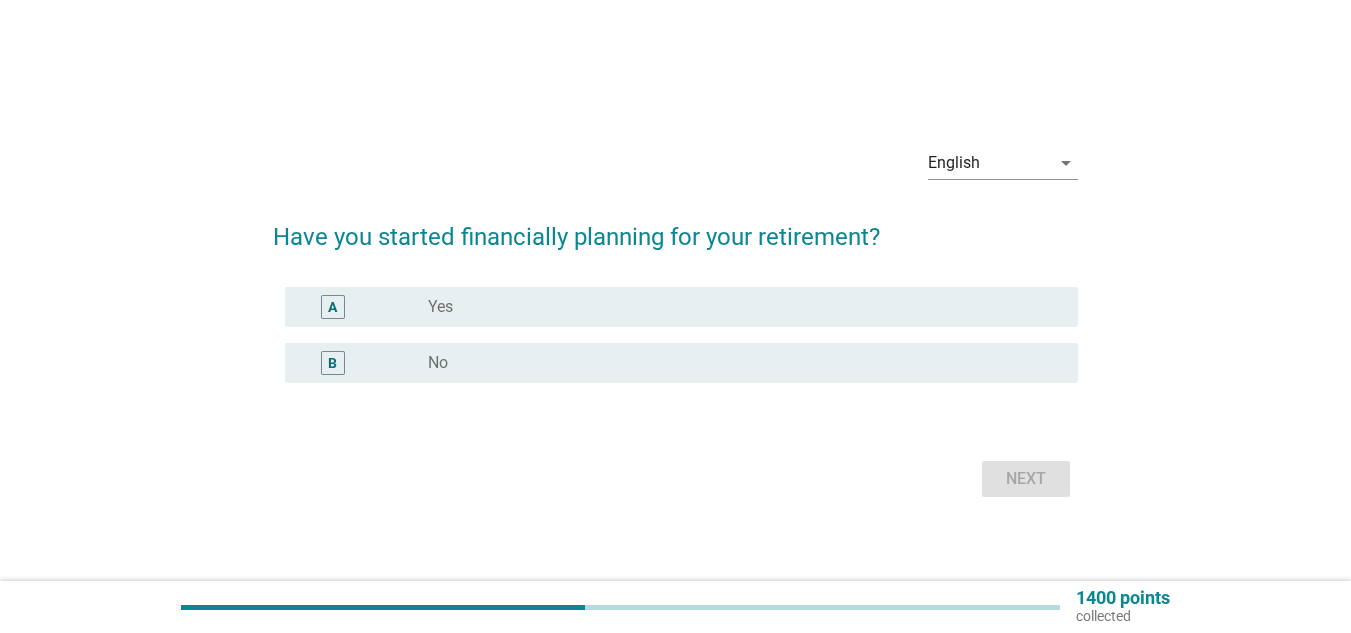 click on "radio_button_unchecked Yes" at bounding box center (737, 307) 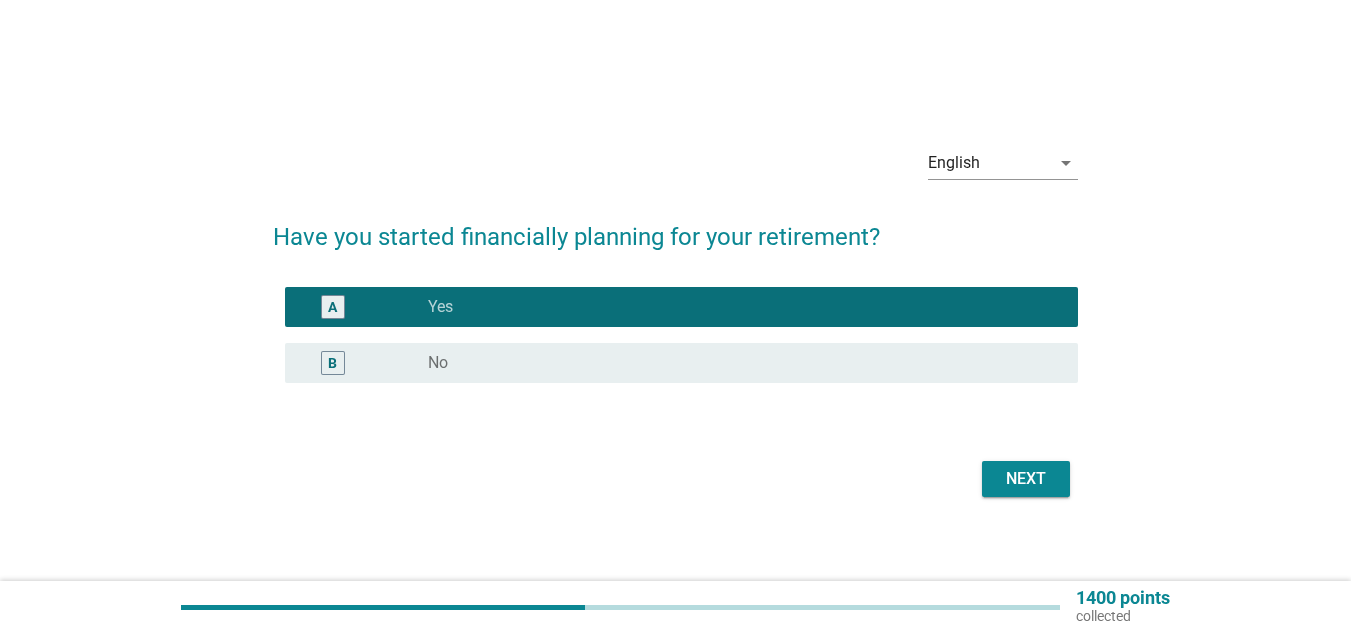 click on "Next" at bounding box center (1026, 479) 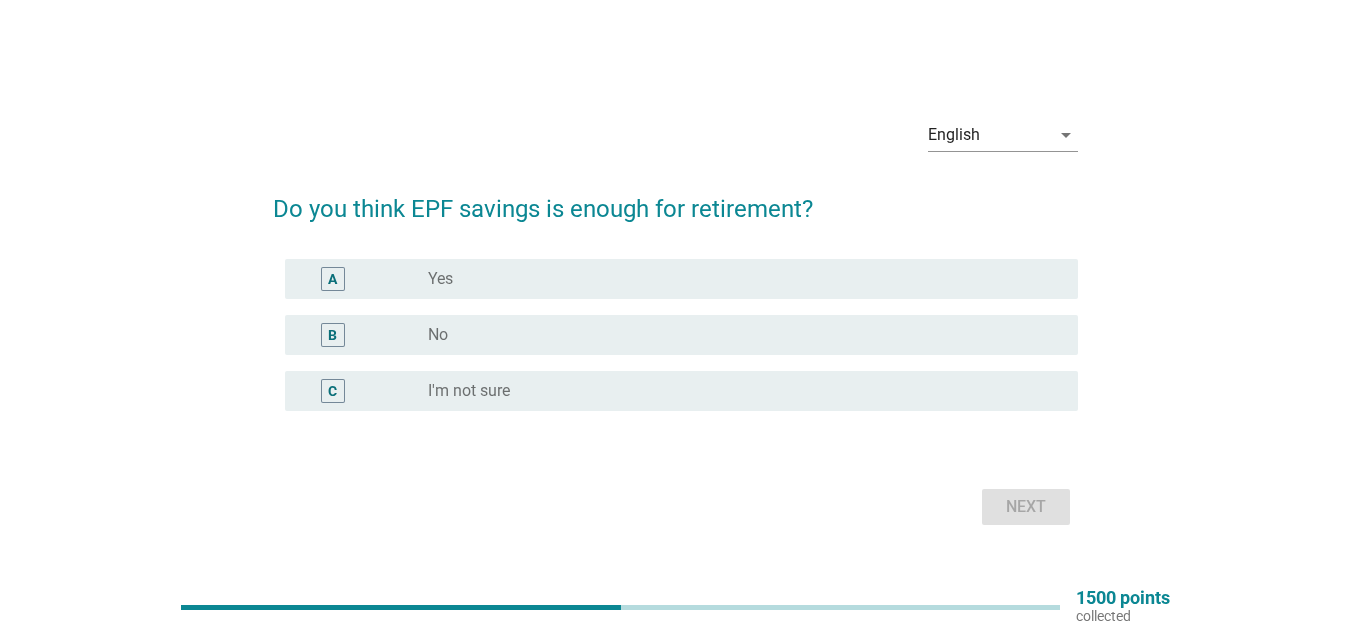 click on "radio_button_unchecked Yes" at bounding box center (737, 279) 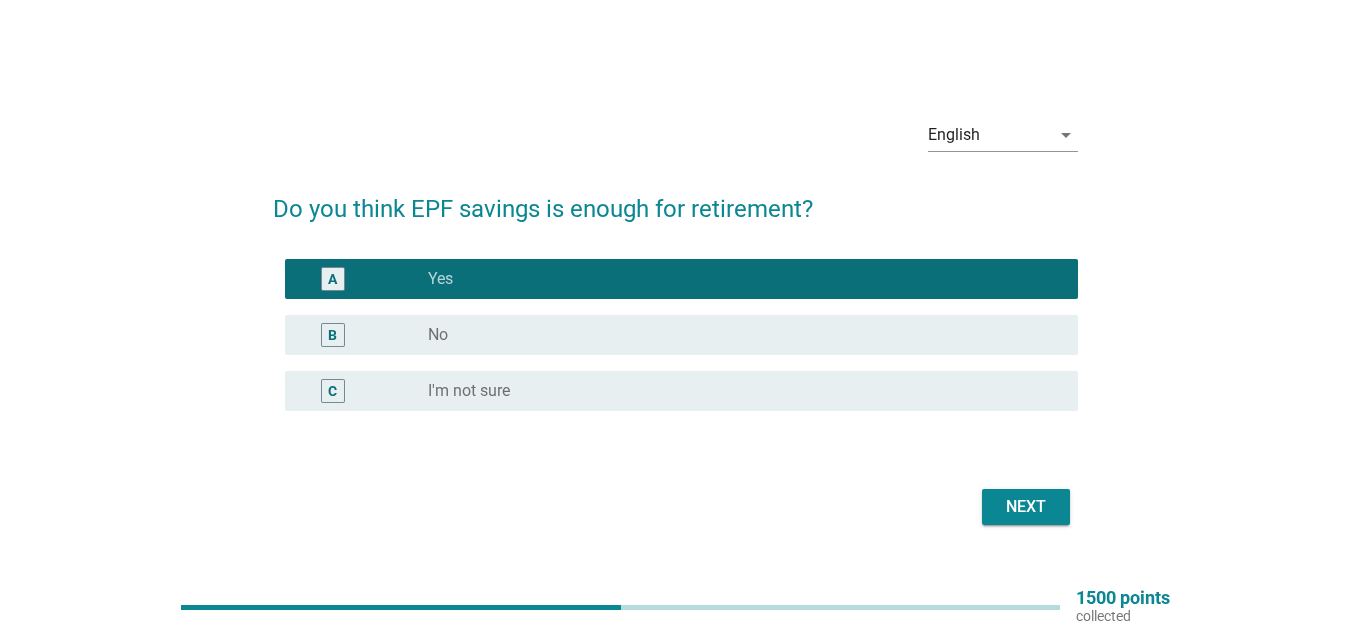 click on "Next" at bounding box center (1026, 507) 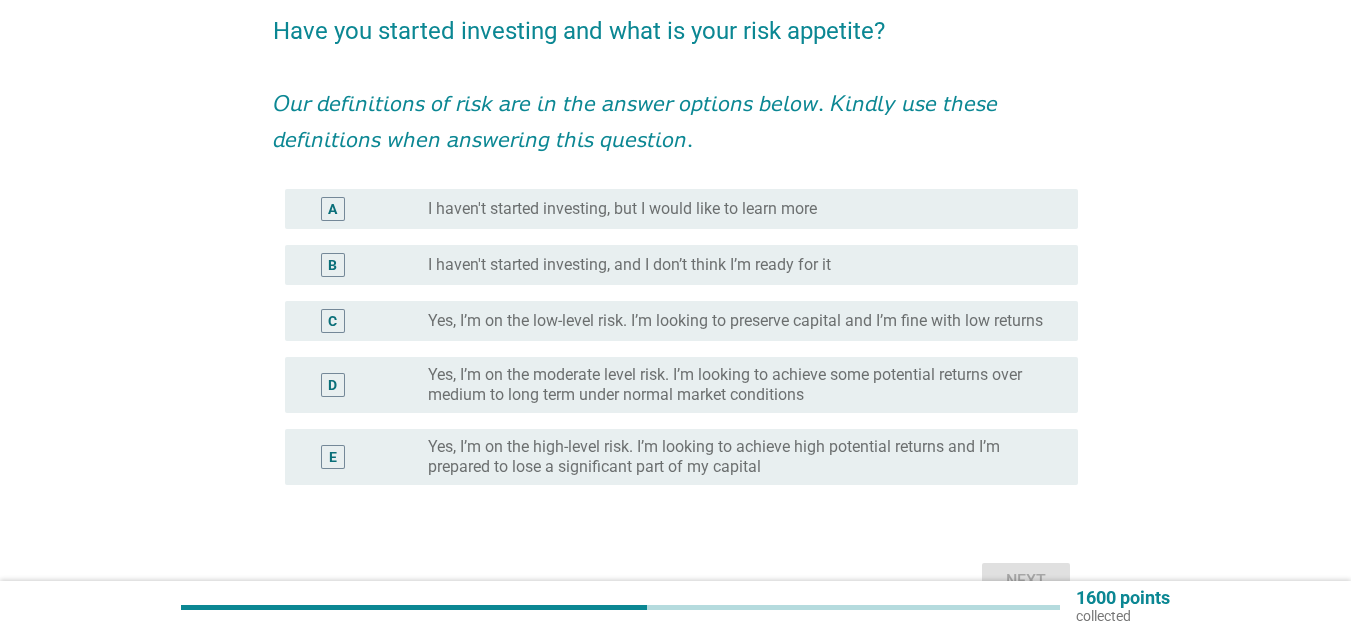 scroll, scrollTop: 200, scrollLeft: 0, axis: vertical 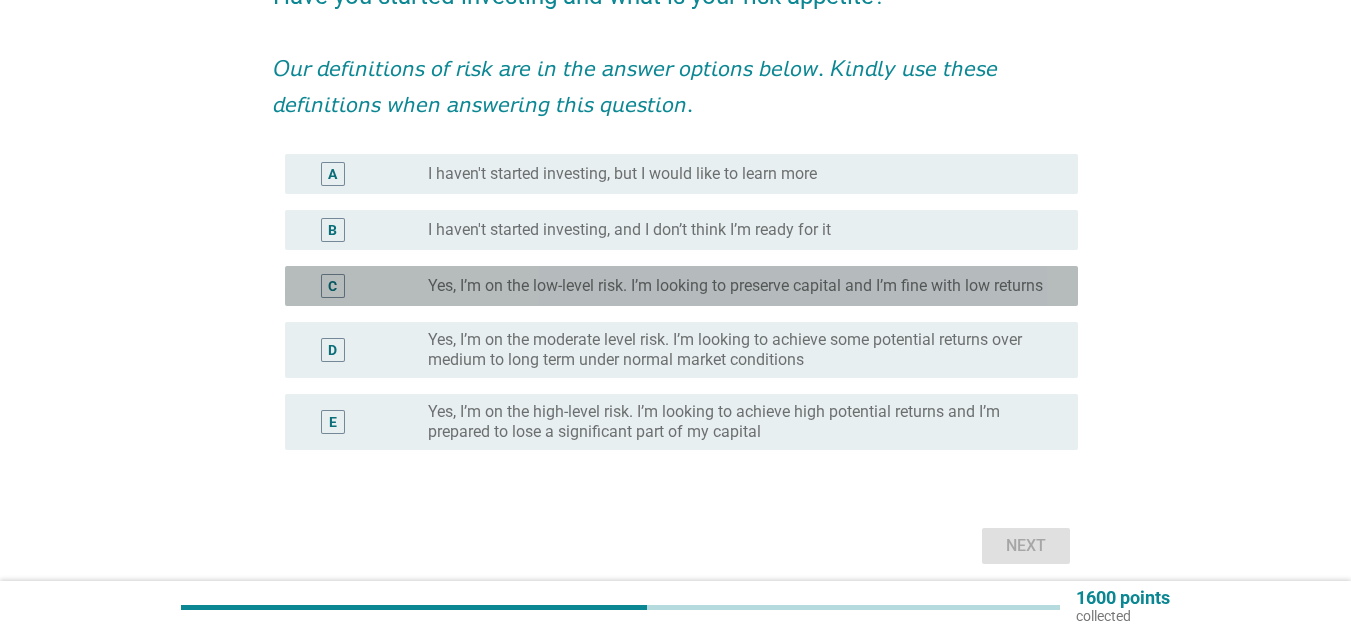 click on "Yes, I’m on the low-level risk. I’m looking to preserve capital and I’m fine with low returns" at bounding box center (735, 286) 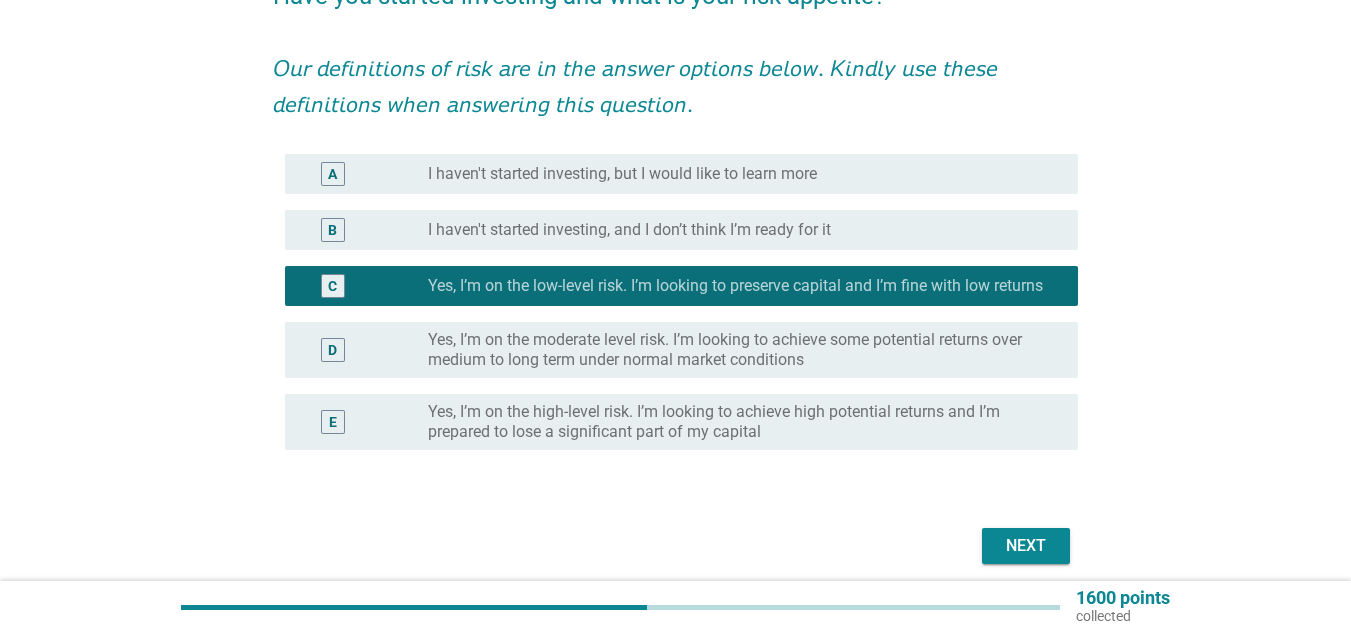 click on "Next" at bounding box center [1026, 546] 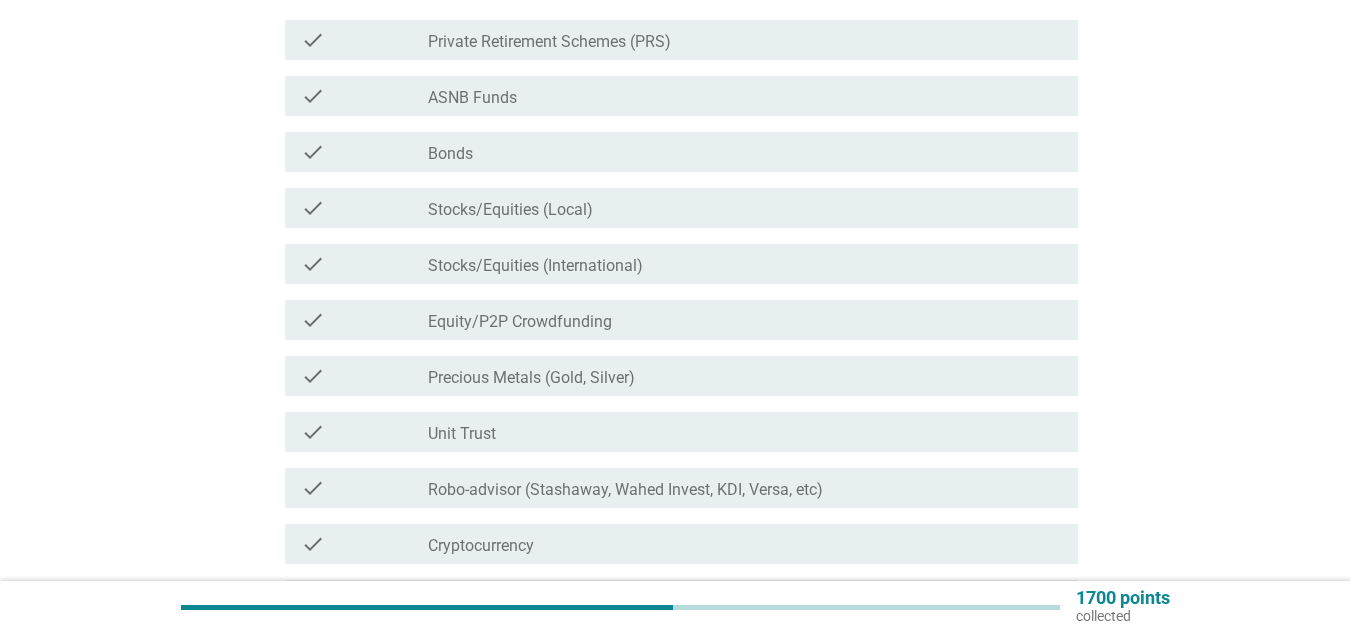 scroll, scrollTop: 300, scrollLeft: 0, axis: vertical 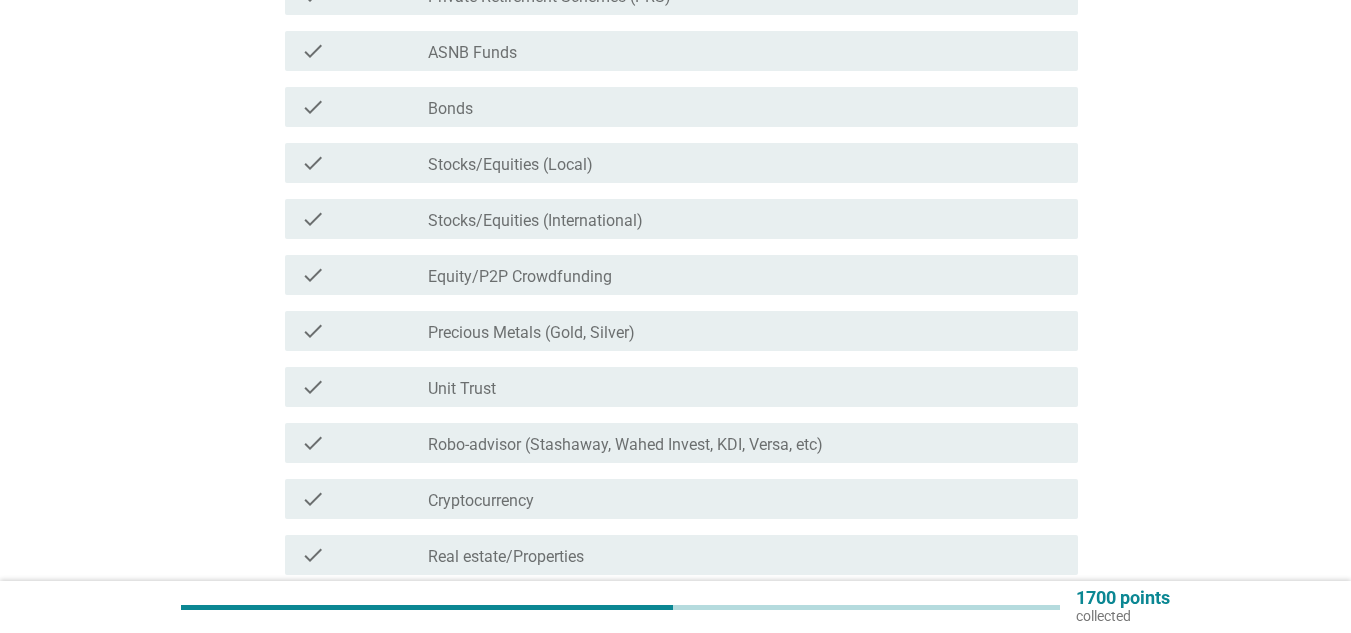 click on "check_box_outline_blank Unit Trust" at bounding box center [745, 387] 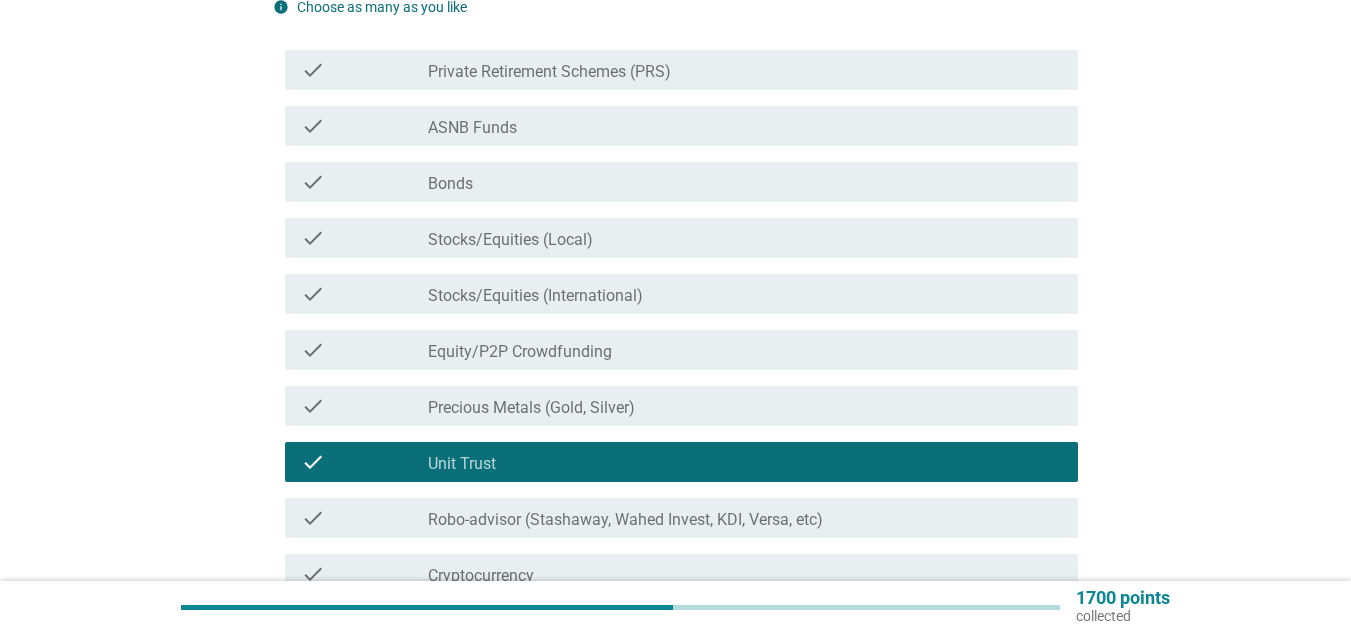 scroll, scrollTop: 200, scrollLeft: 0, axis: vertical 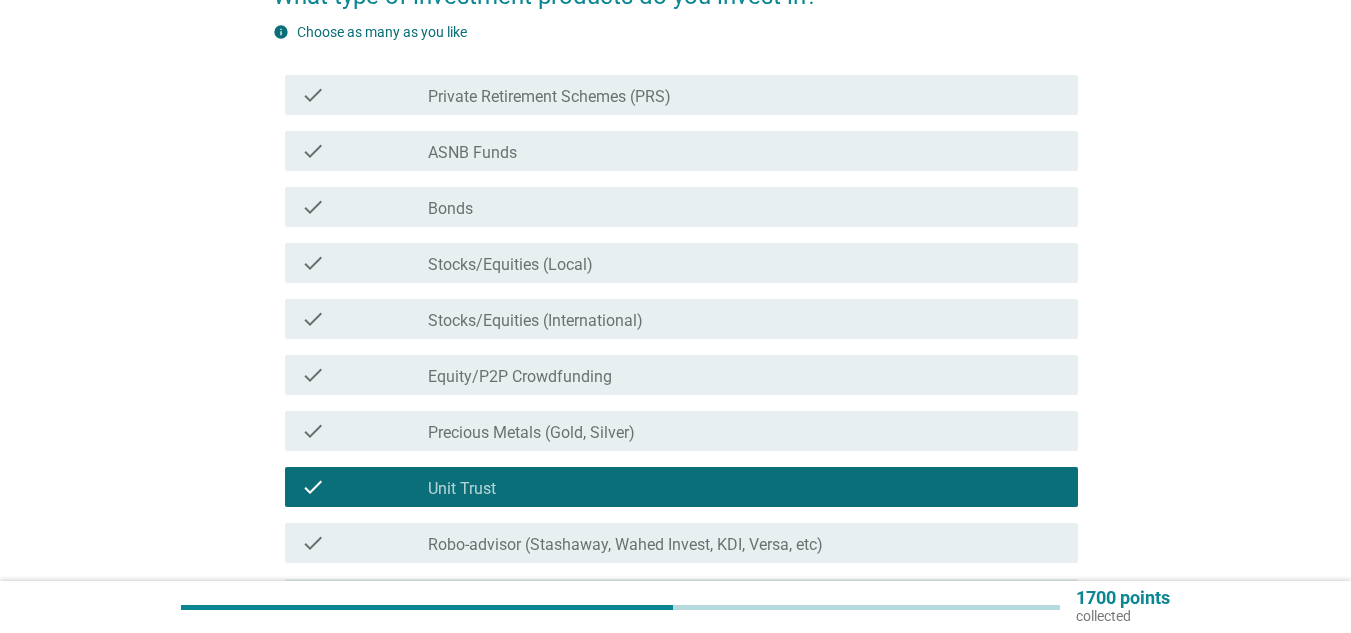 drag, startPoint x: 680, startPoint y: 419, endPoint x: 690, endPoint y: 421, distance: 10.198039 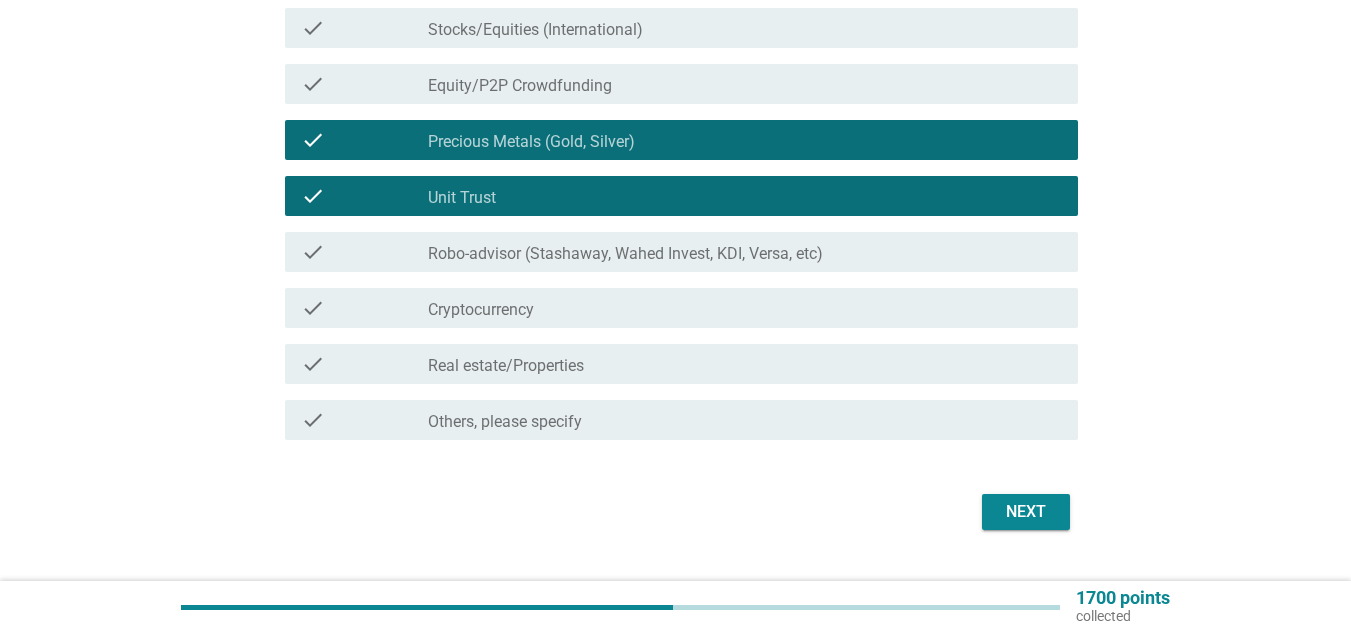 scroll, scrollTop: 500, scrollLeft: 0, axis: vertical 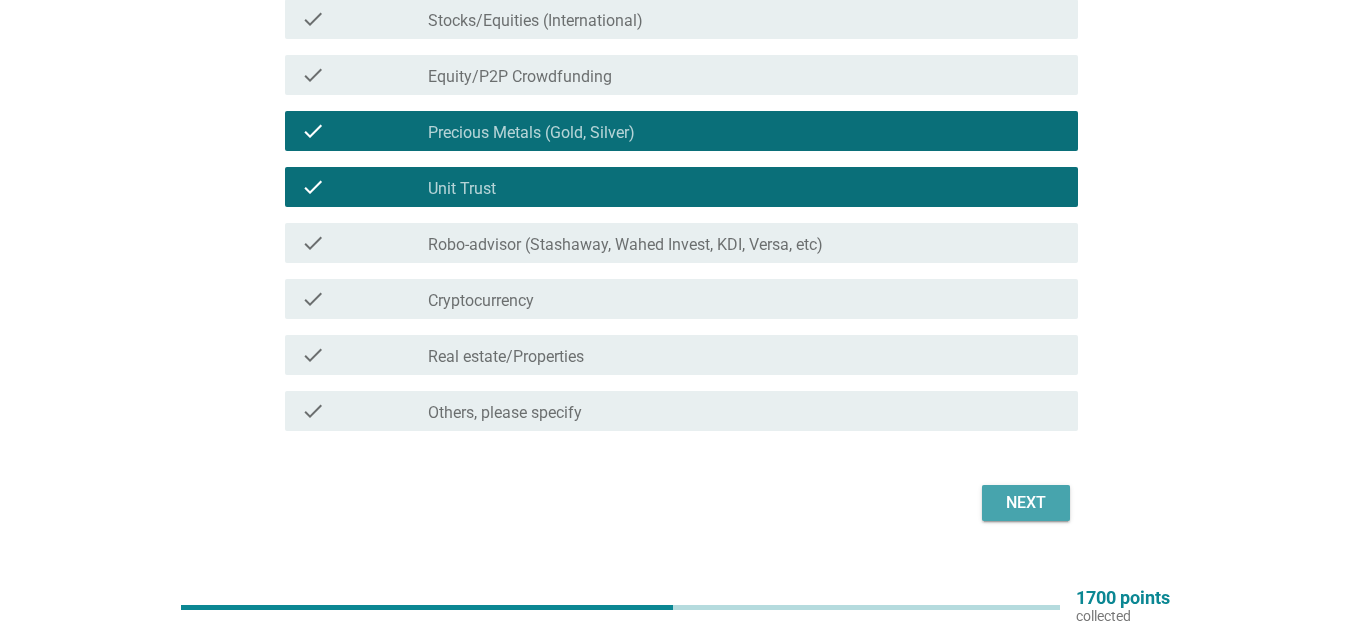 click on "Next" at bounding box center [1026, 503] 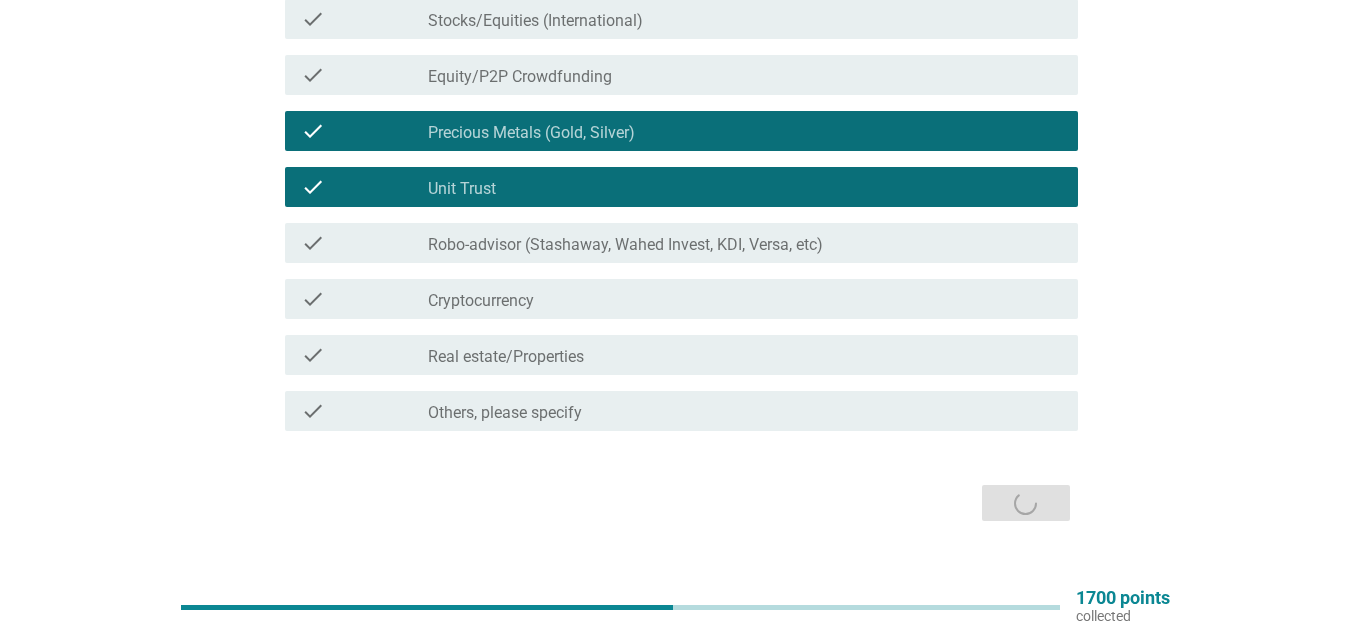 scroll, scrollTop: 0, scrollLeft: 0, axis: both 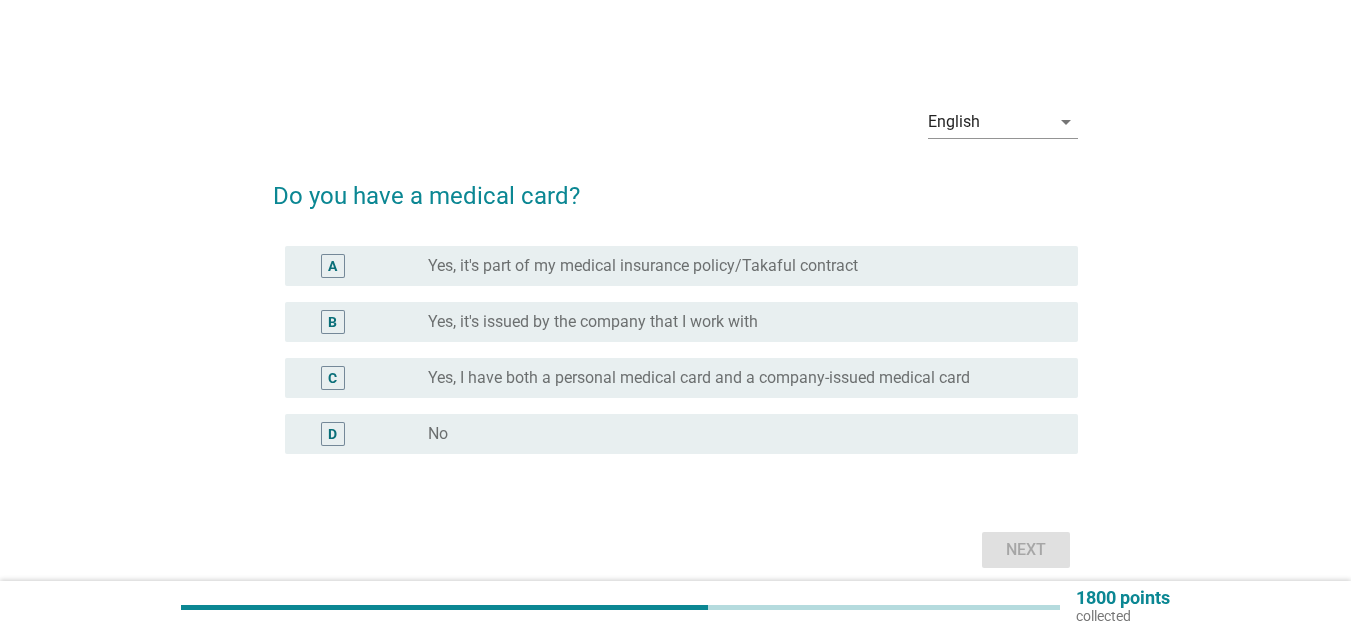 click on "radio_button_unchecked No" at bounding box center [737, 434] 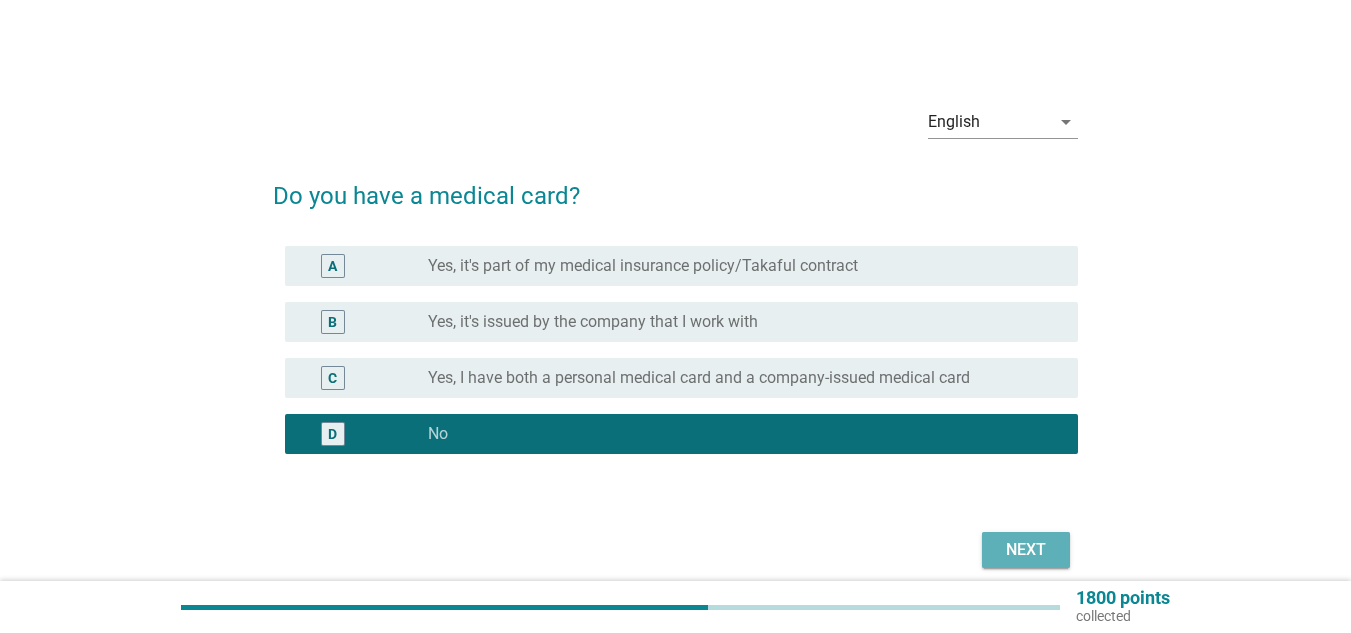 click on "Next" at bounding box center [1026, 550] 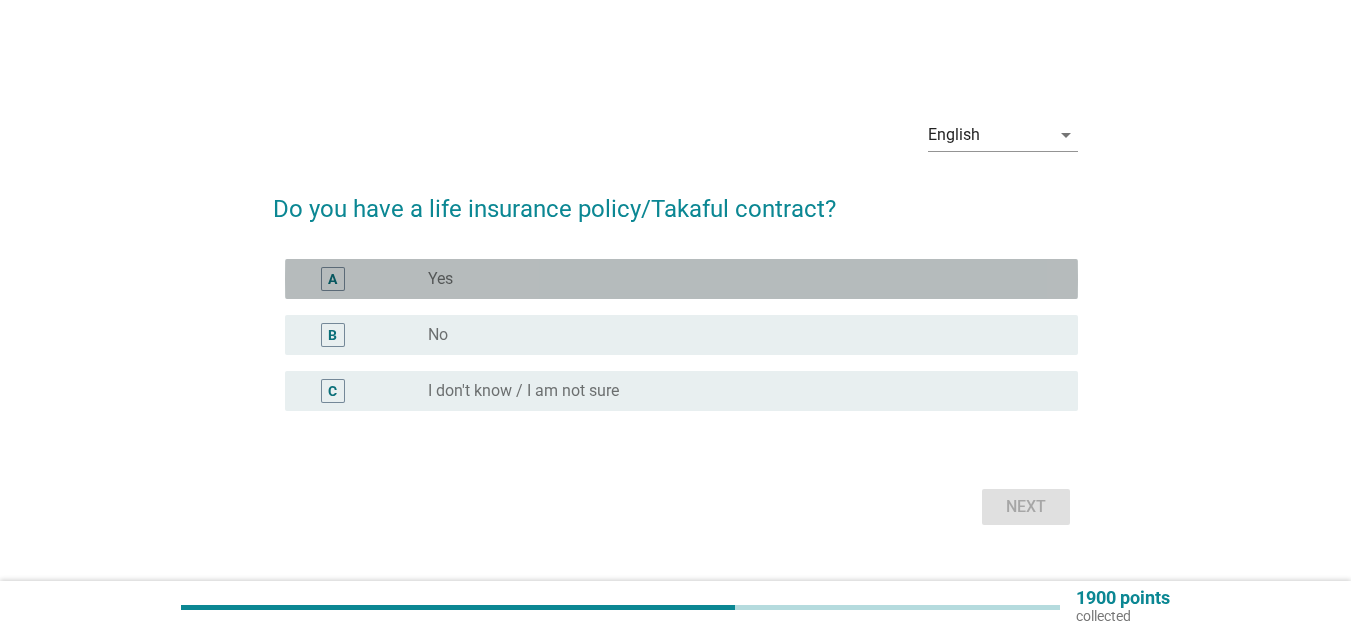 click on "radio_button_unchecked Yes" at bounding box center [737, 279] 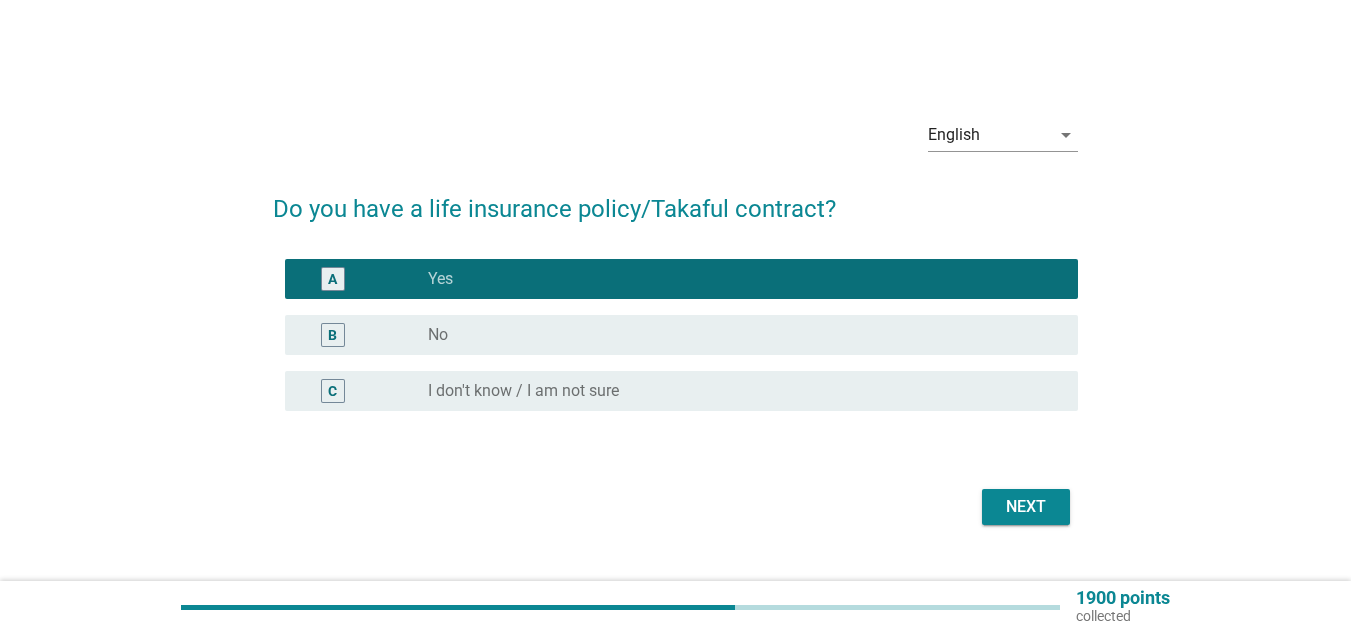 click on "Next" at bounding box center [1026, 507] 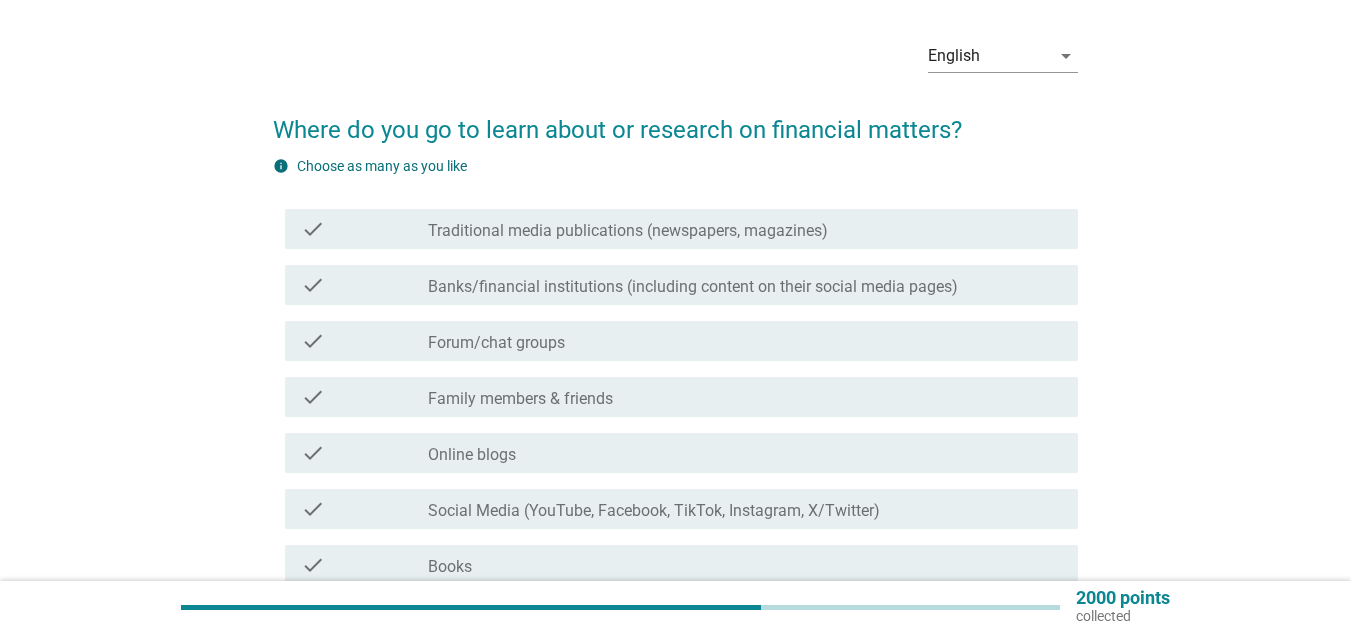 scroll, scrollTop: 100, scrollLeft: 0, axis: vertical 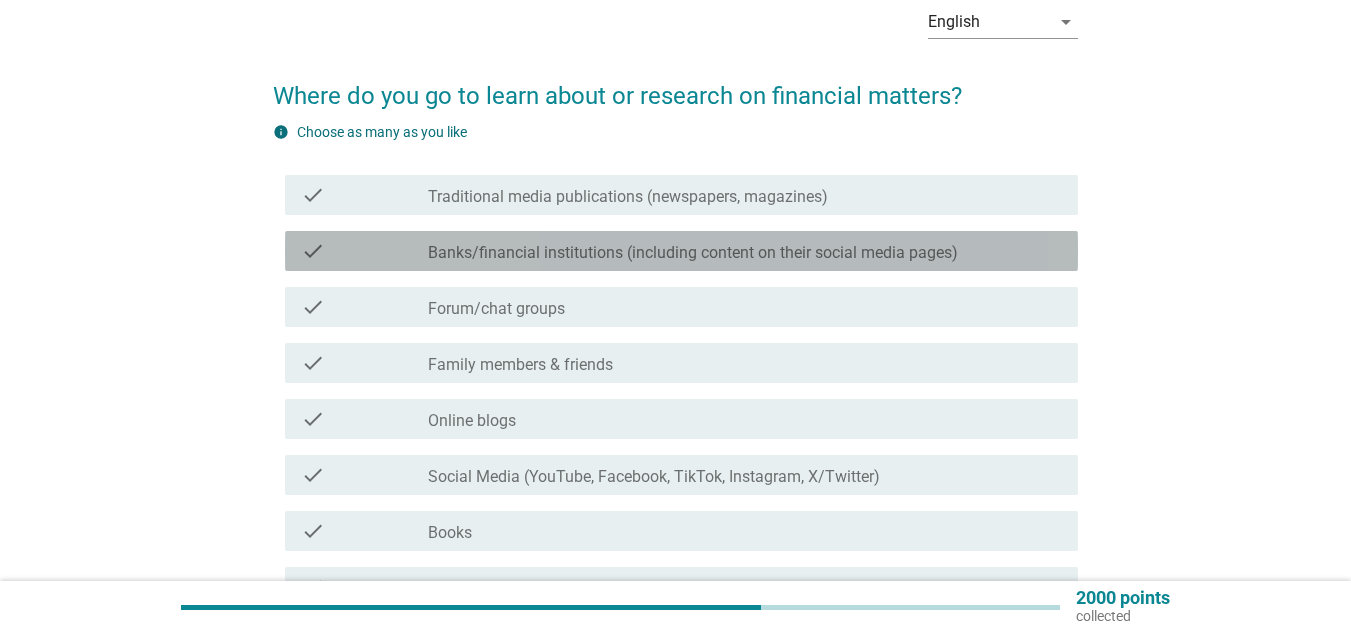 click on "Banks/financial institutions (including content on their social media pages)" at bounding box center (693, 253) 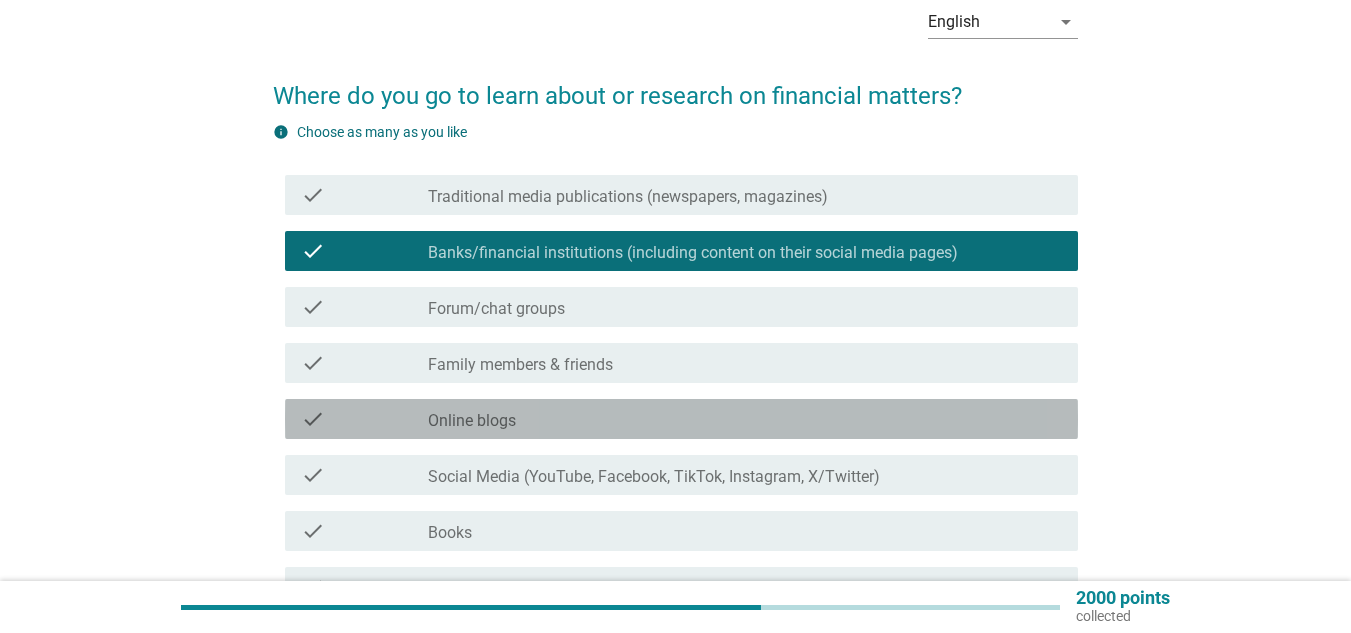 click on "check_box_outline_blank Online blogs" at bounding box center (745, 419) 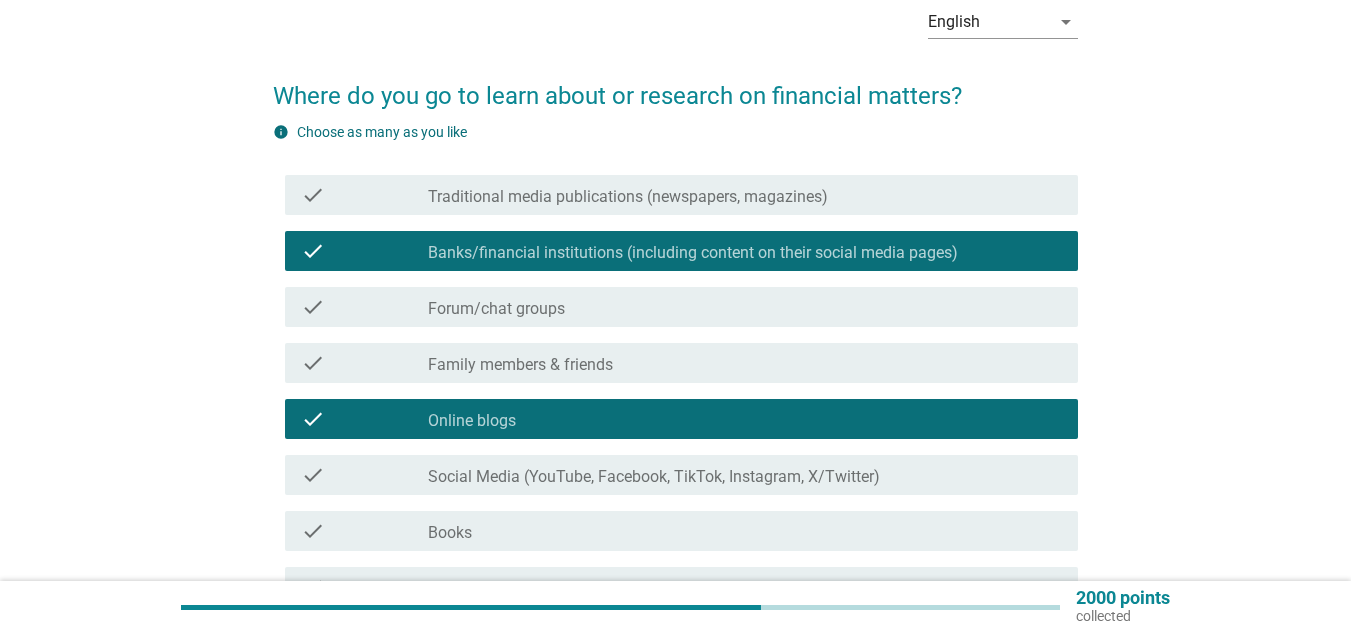 click on "check     check_box_outline_blank Social Media (YouTube, Facebook, TikTok, Instagram, X/Twitter)" at bounding box center [681, 475] 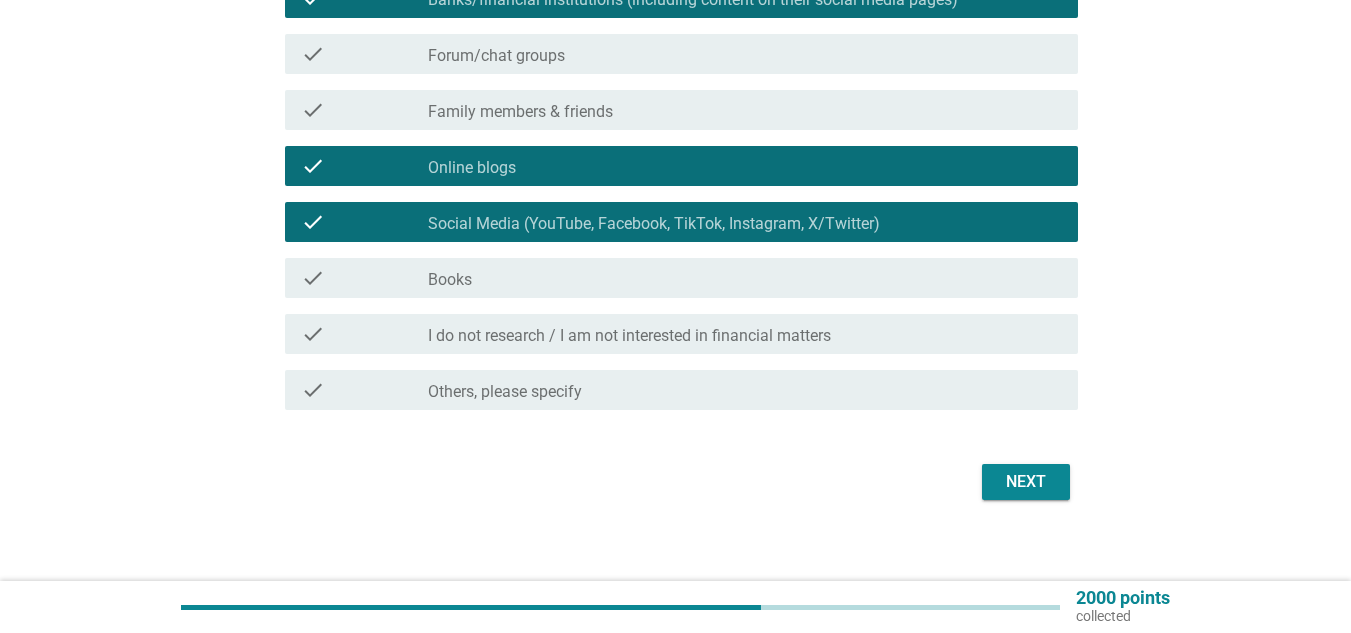 scroll, scrollTop: 368, scrollLeft: 0, axis: vertical 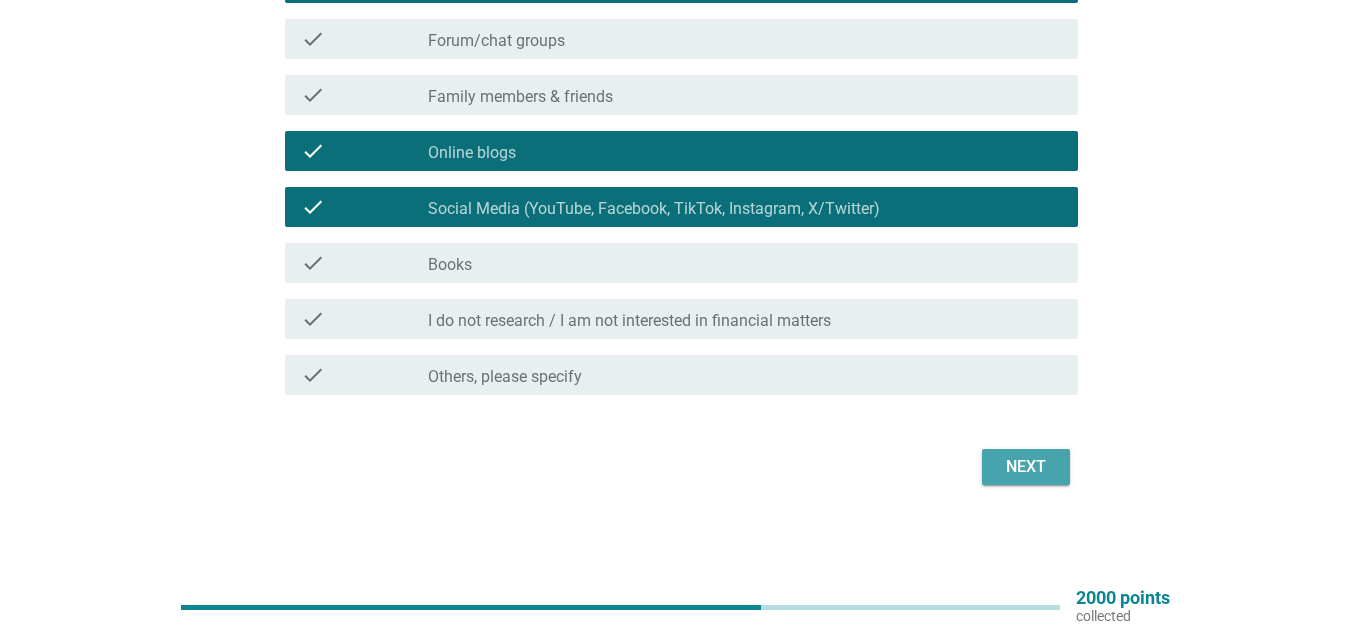 click on "Next" at bounding box center (1026, 467) 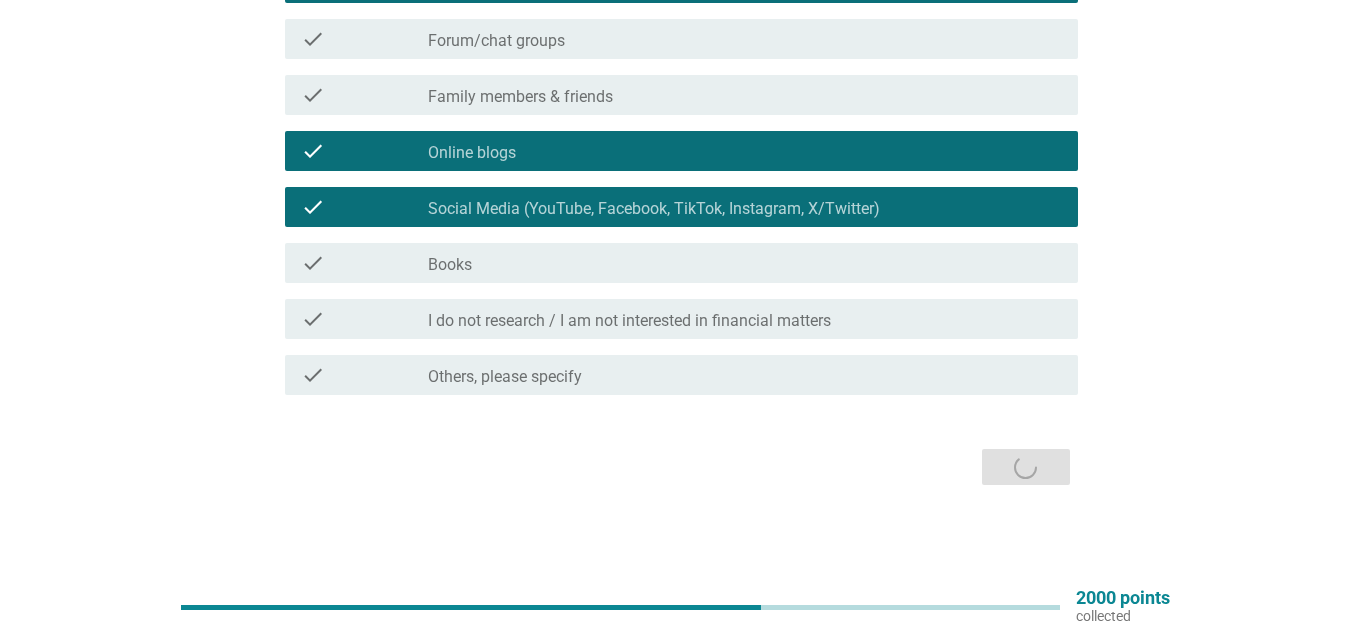 scroll, scrollTop: 0, scrollLeft: 0, axis: both 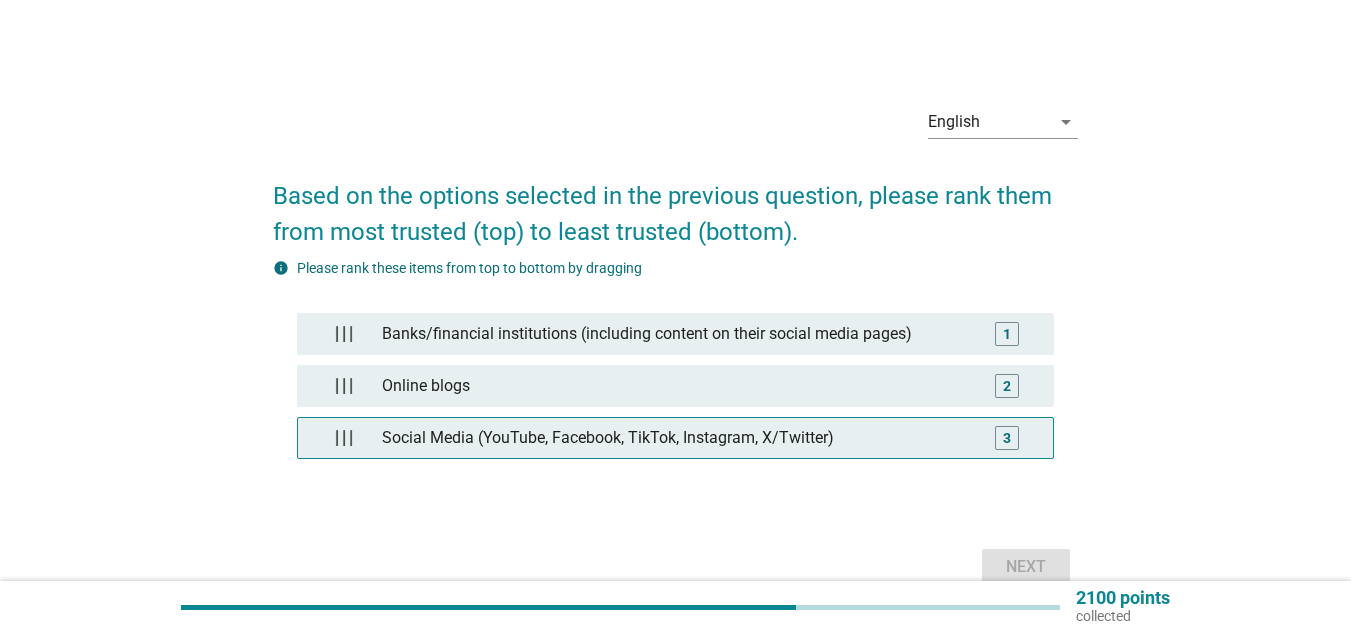 type 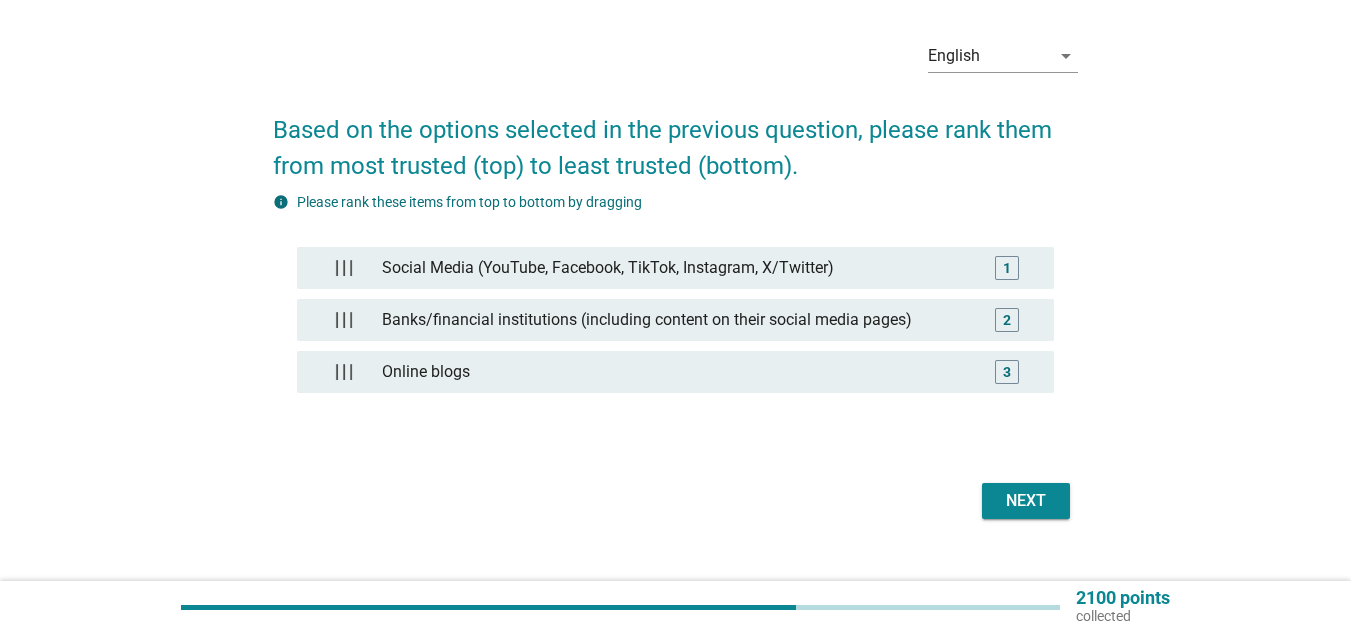 scroll, scrollTop: 100, scrollLeft: 0, axis: vertical 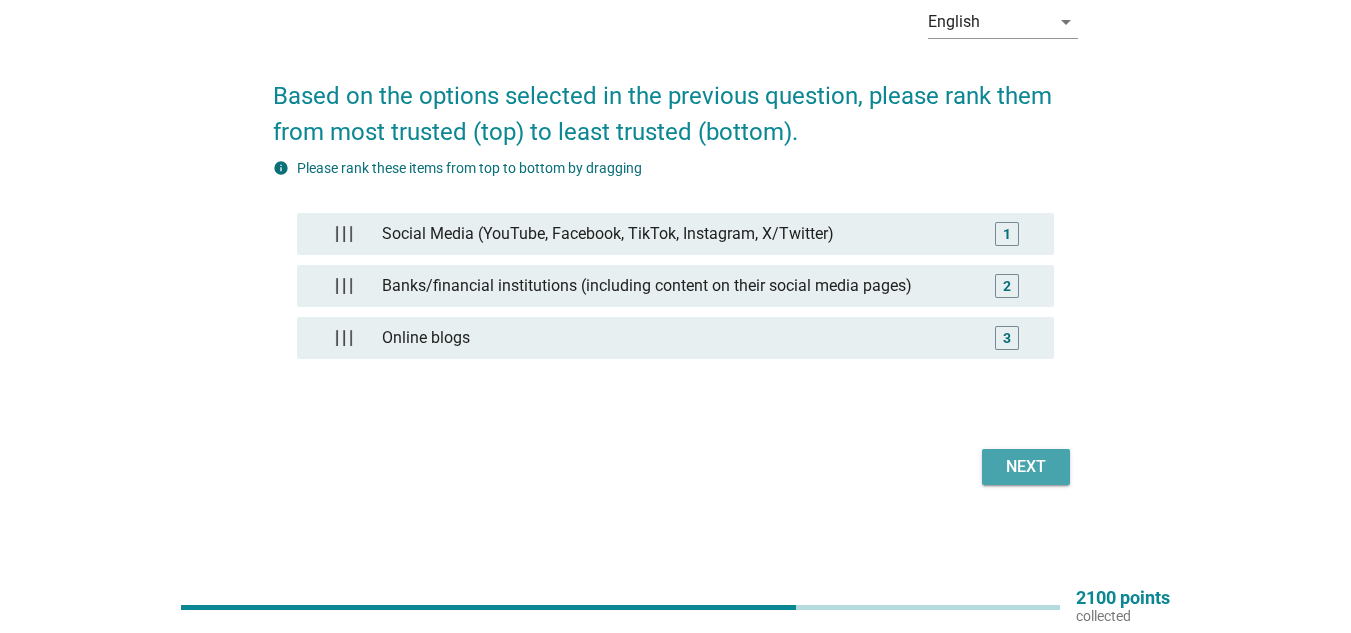 click on "Next" at bounding box center (1026, 467) 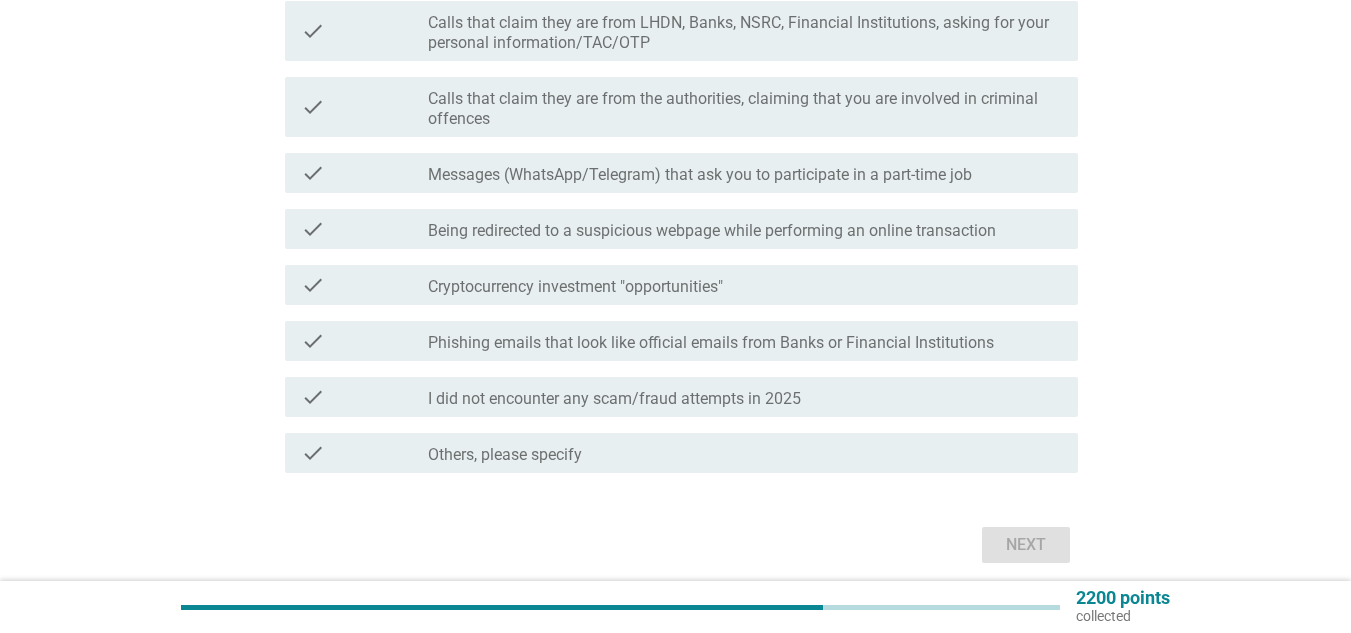 scroll, scrollTop: 400, scrollLeft: 0, axis: vertical 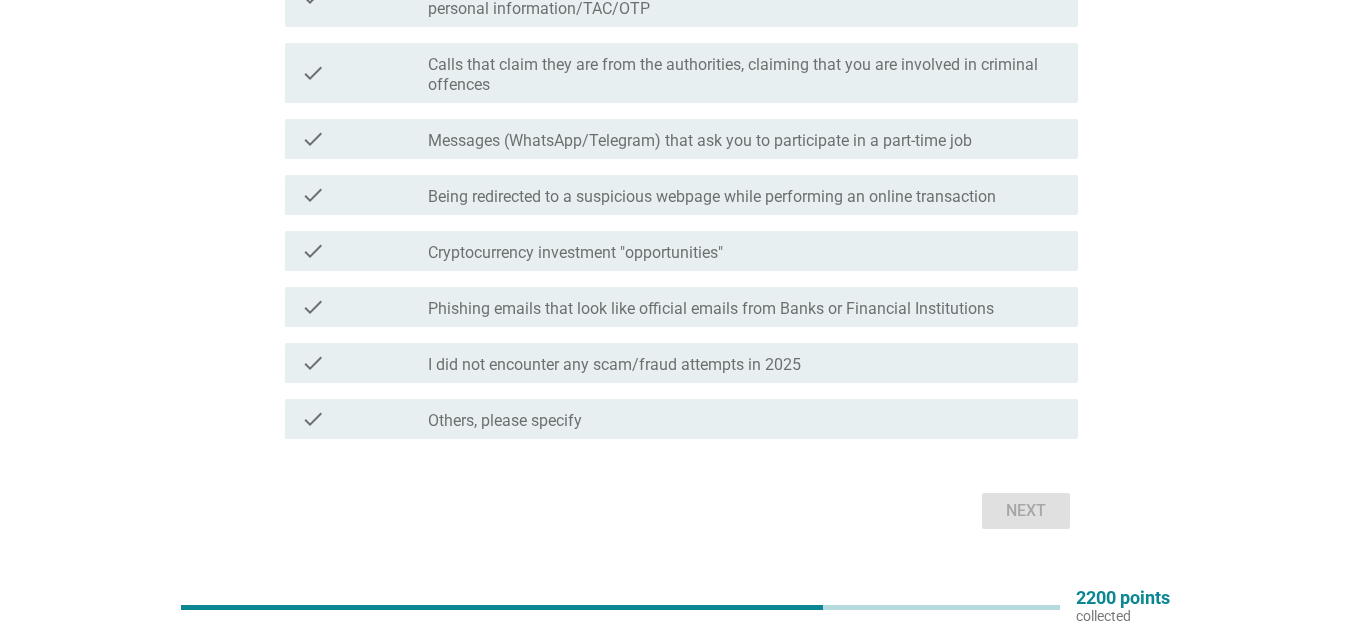 click on "I did not encounter any scam/fraud attempts in 2025" at bounding box center (614, 365) 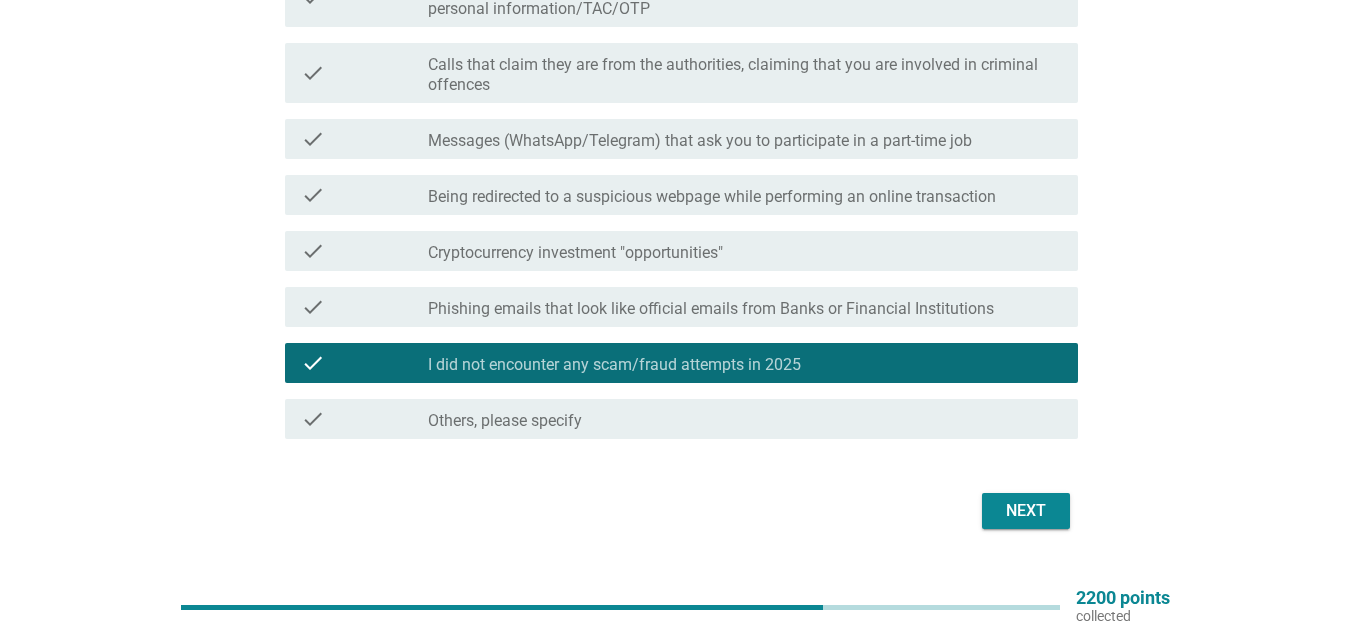 click on "Next" at bounding box center [1026, 511] 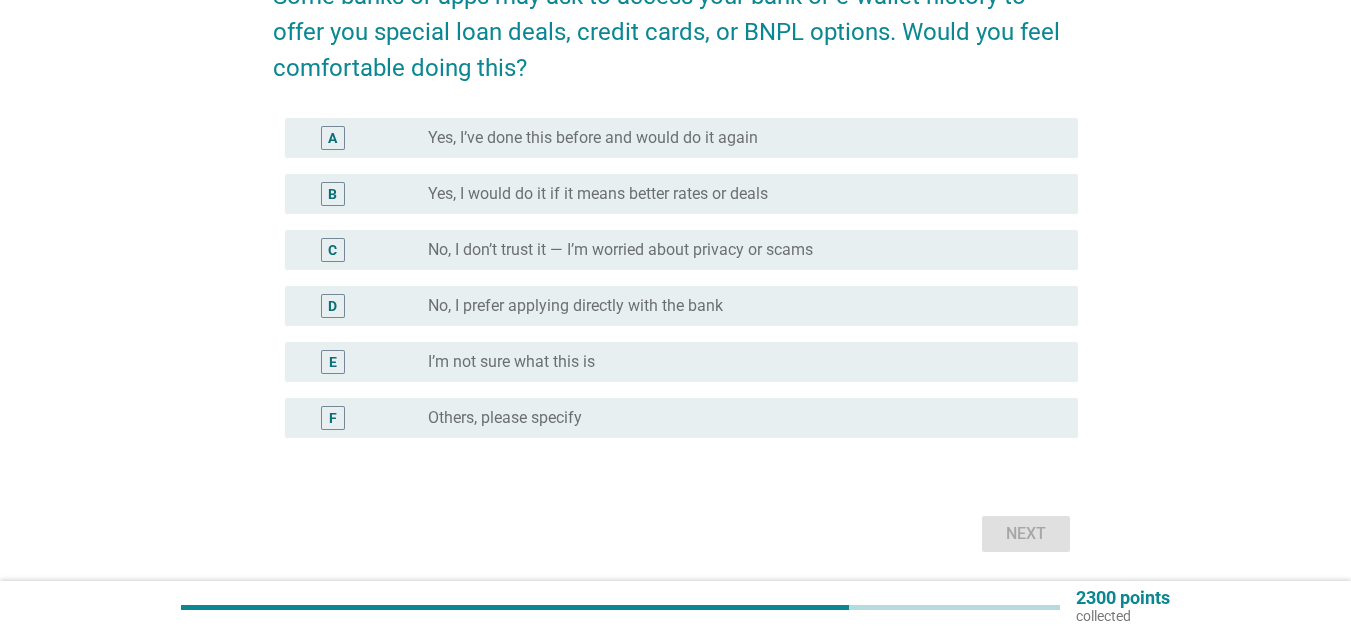 scroll, scrollTop: 100, scrollLeft: 0, axis: vertical 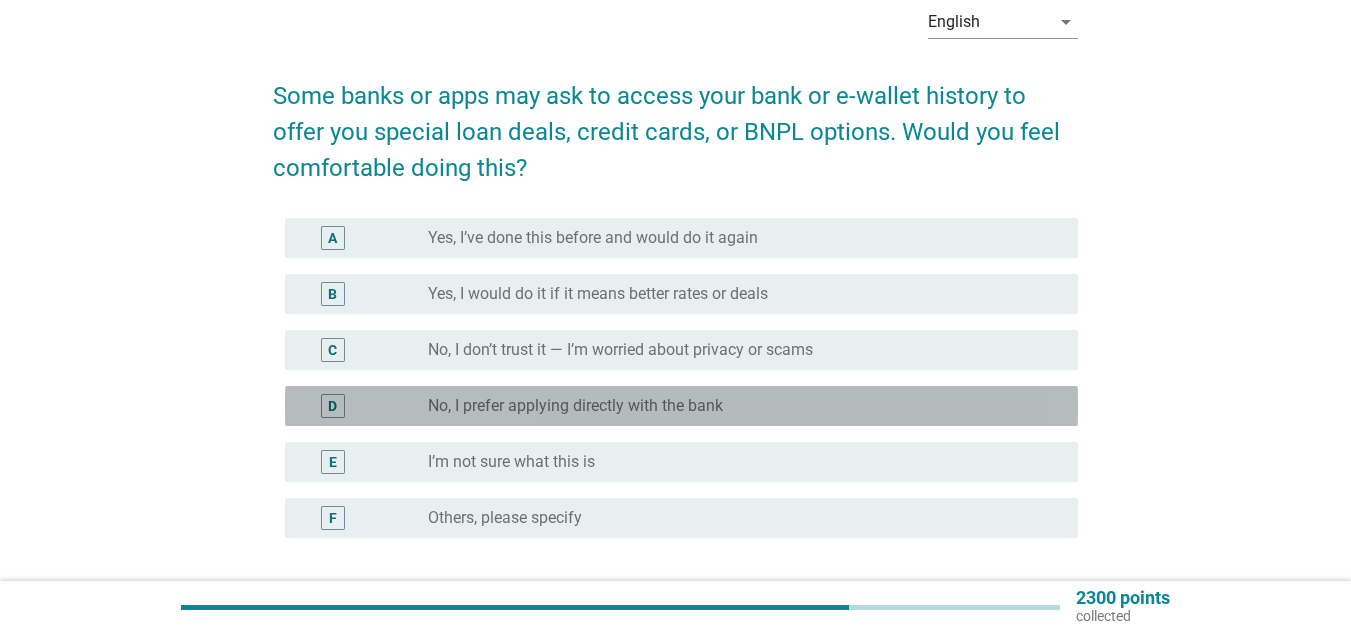 click on "No, I prefer applying directly with the bank" at bounding box center [575, 406] 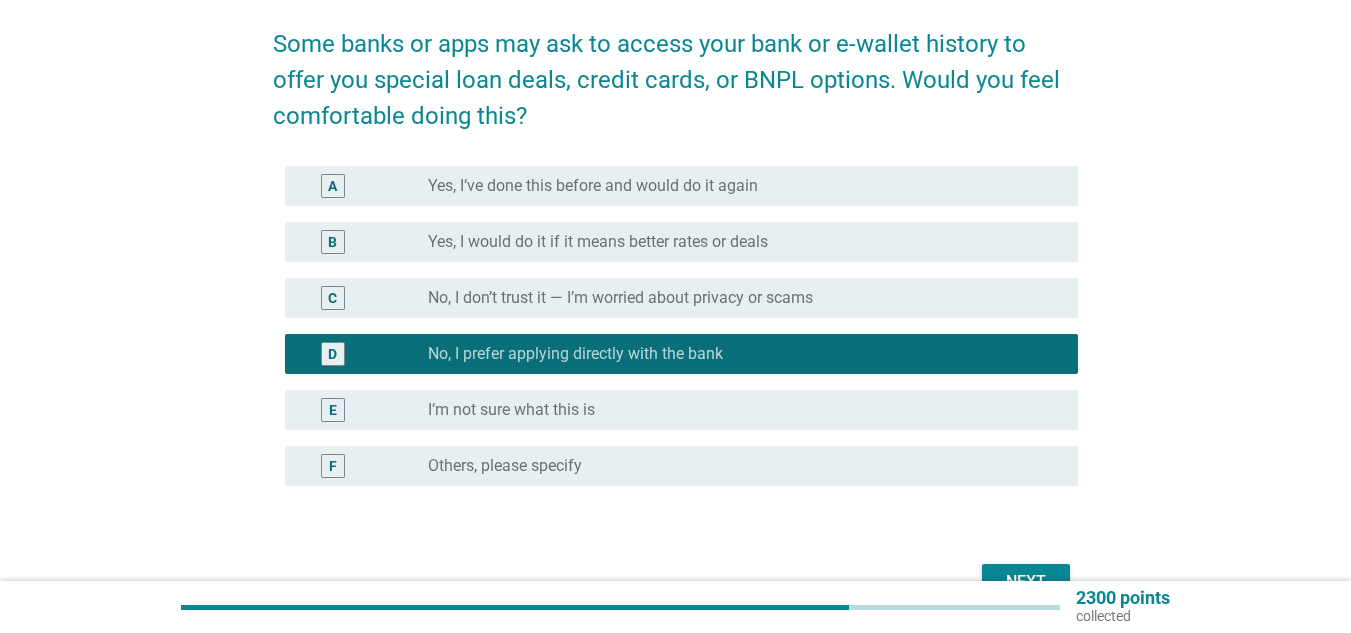 scroll, scrollTop: 200, scrollLeft: 0, axis: vertical 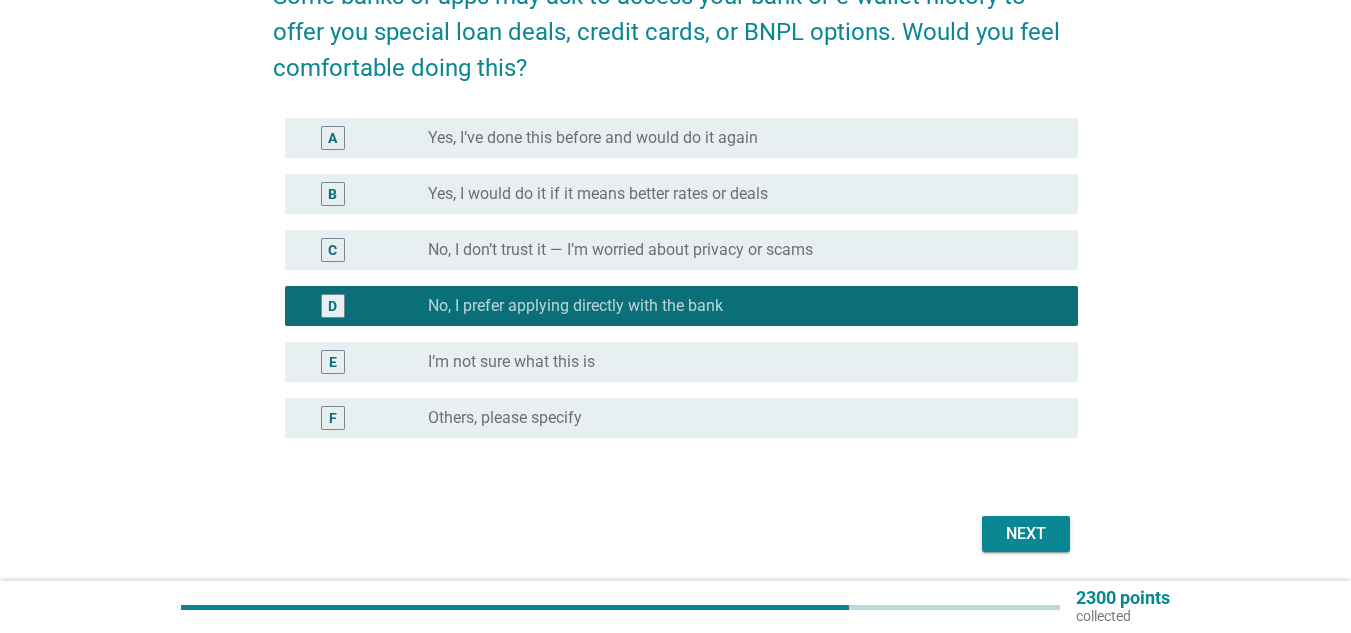click on "Next" at bounding box center (1026, 534) 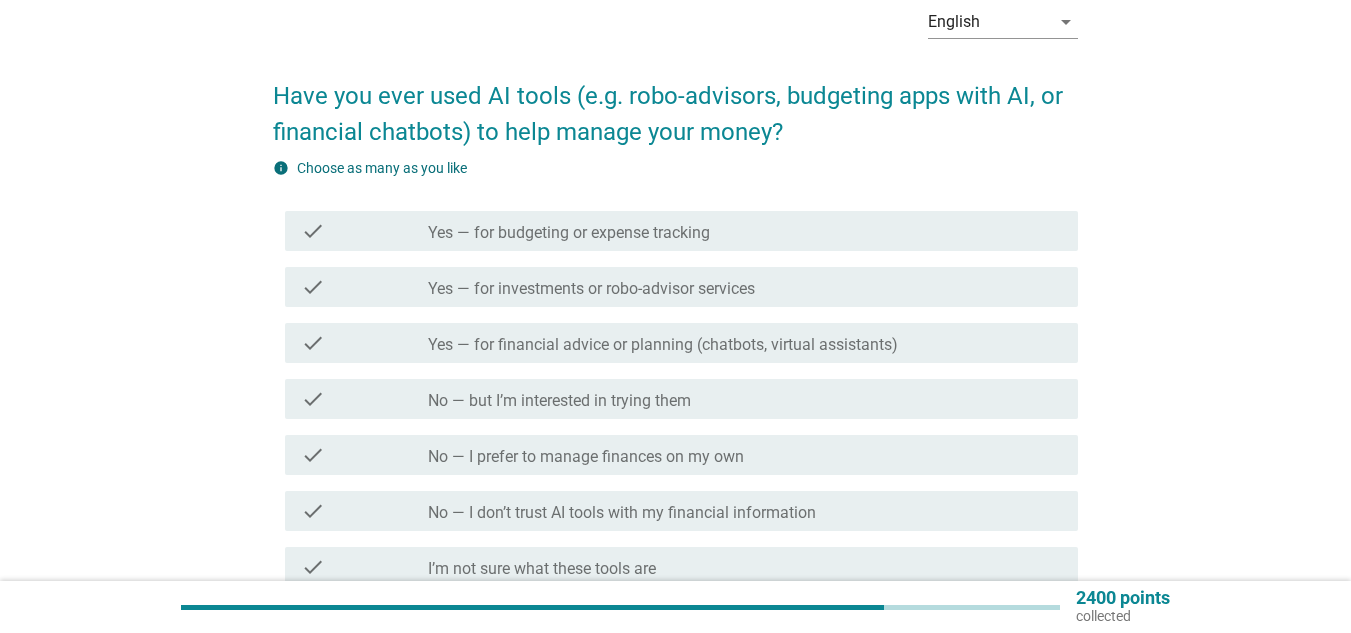 scroll, scrollTop: 200, scrollLeft: 0, axis: vertical 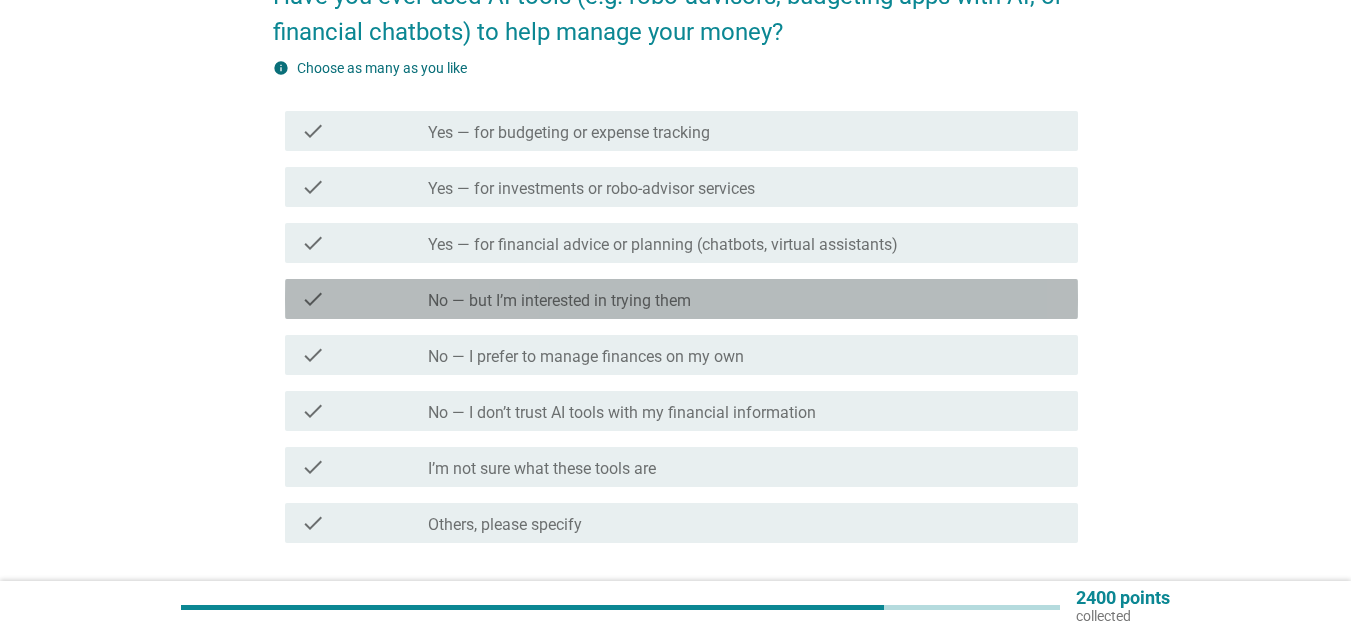 click on "No — but I’m interested in trying them" at bounding box center (559, 301) 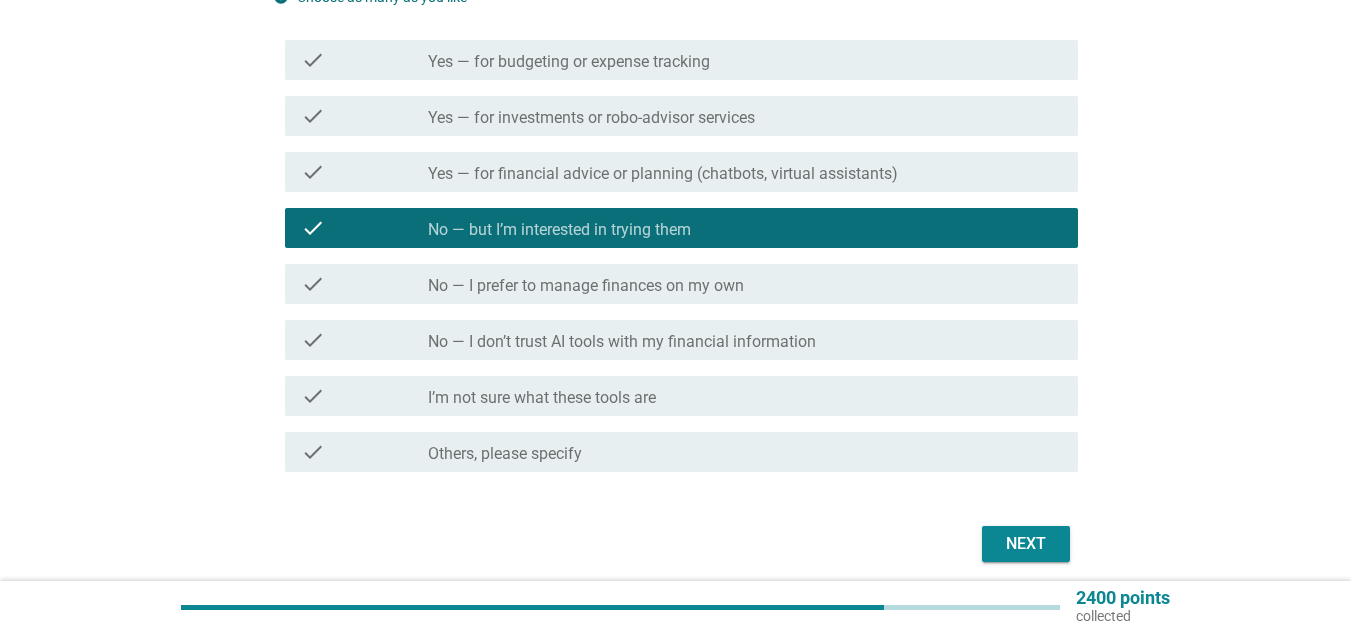 scroll, scrollTop: 300, scrollLeft: 0, axis: vertical 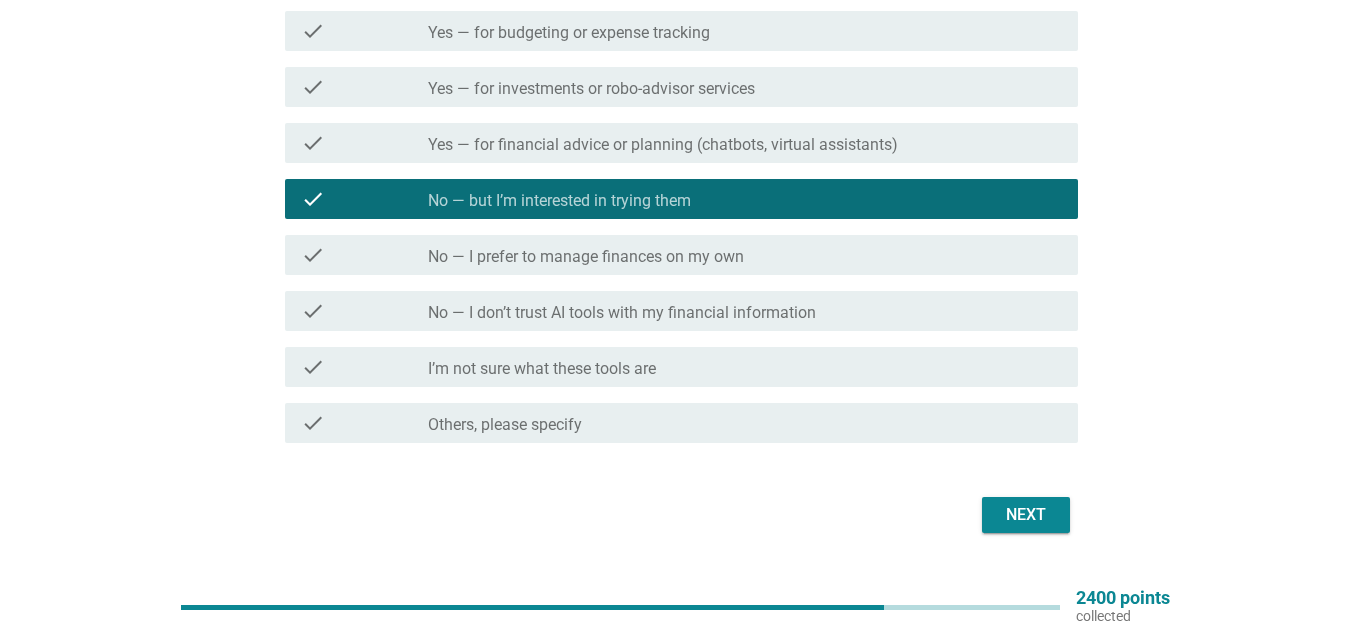 click on "Next" at bounding box center [1026, 515] 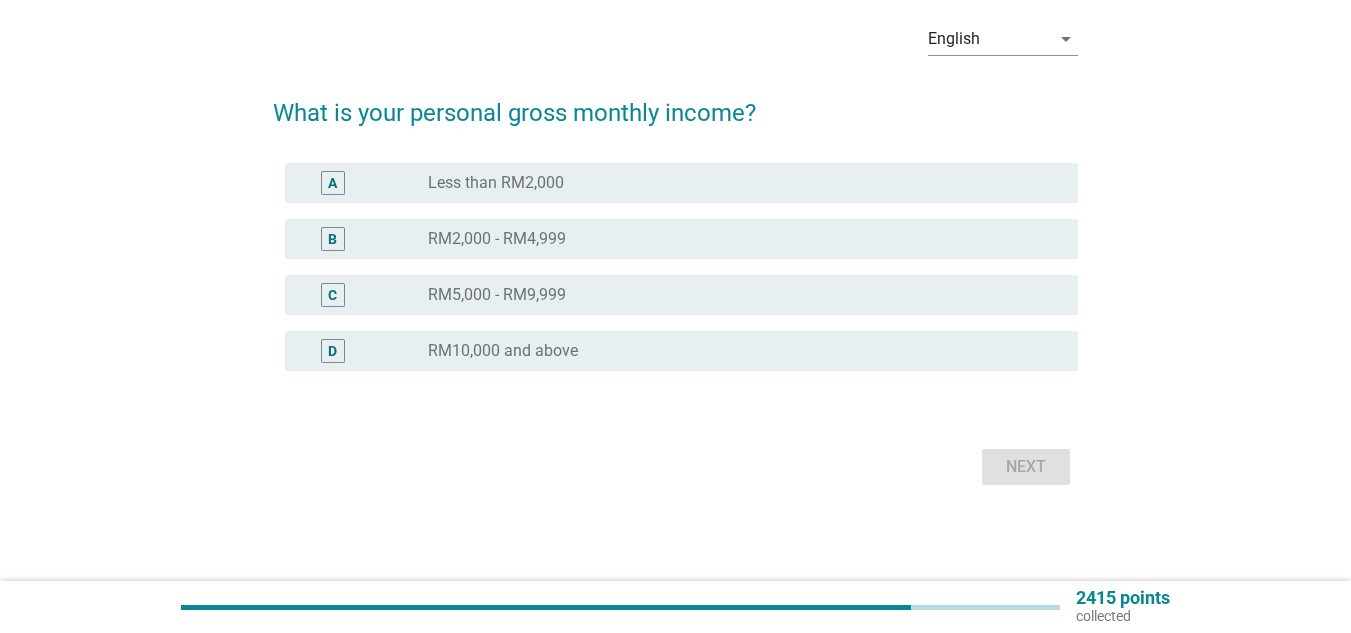 scroll, scrollTop: 0, scrollLeft: 0, axis: both 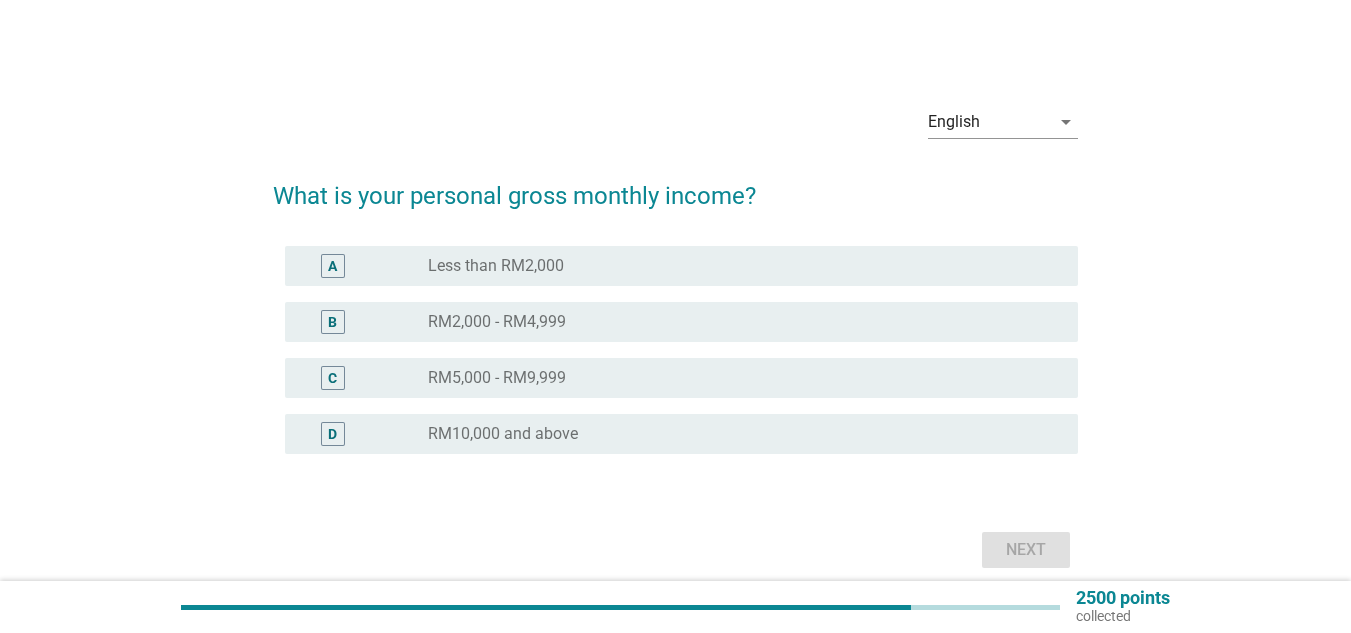 click on "RM2,000 - RM4,999" at bounding box center [497, 322] 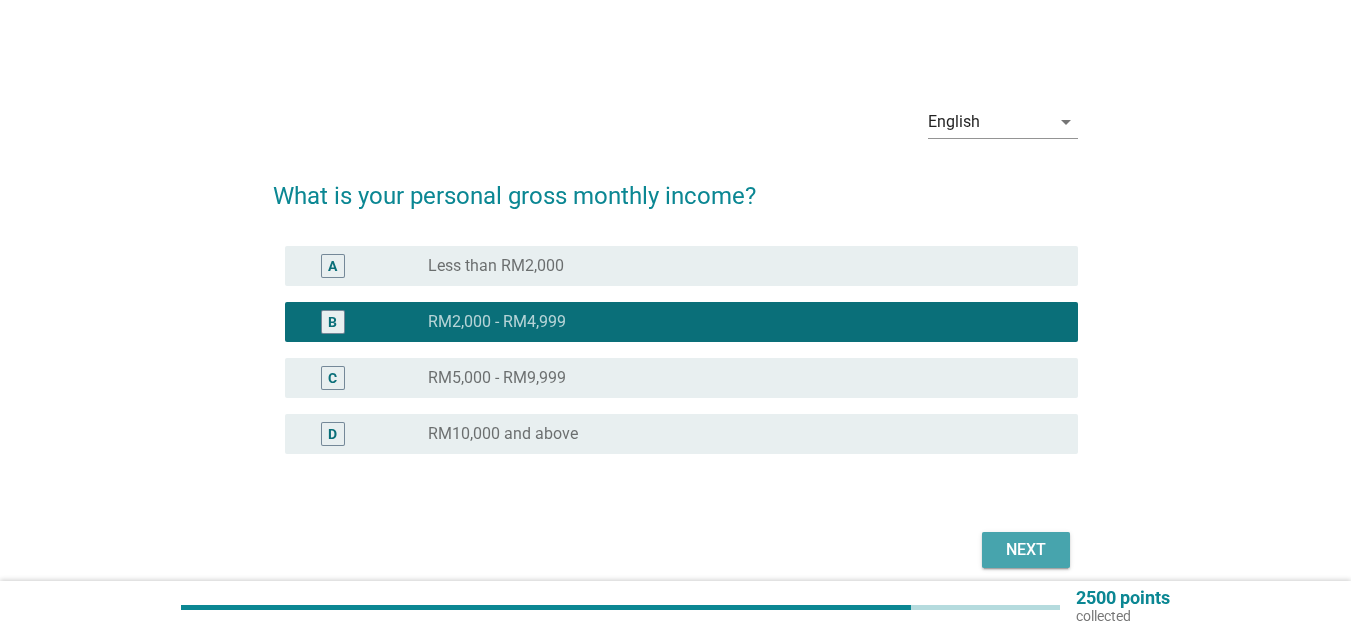 click on "Next" at bounding box center (1026, 550) 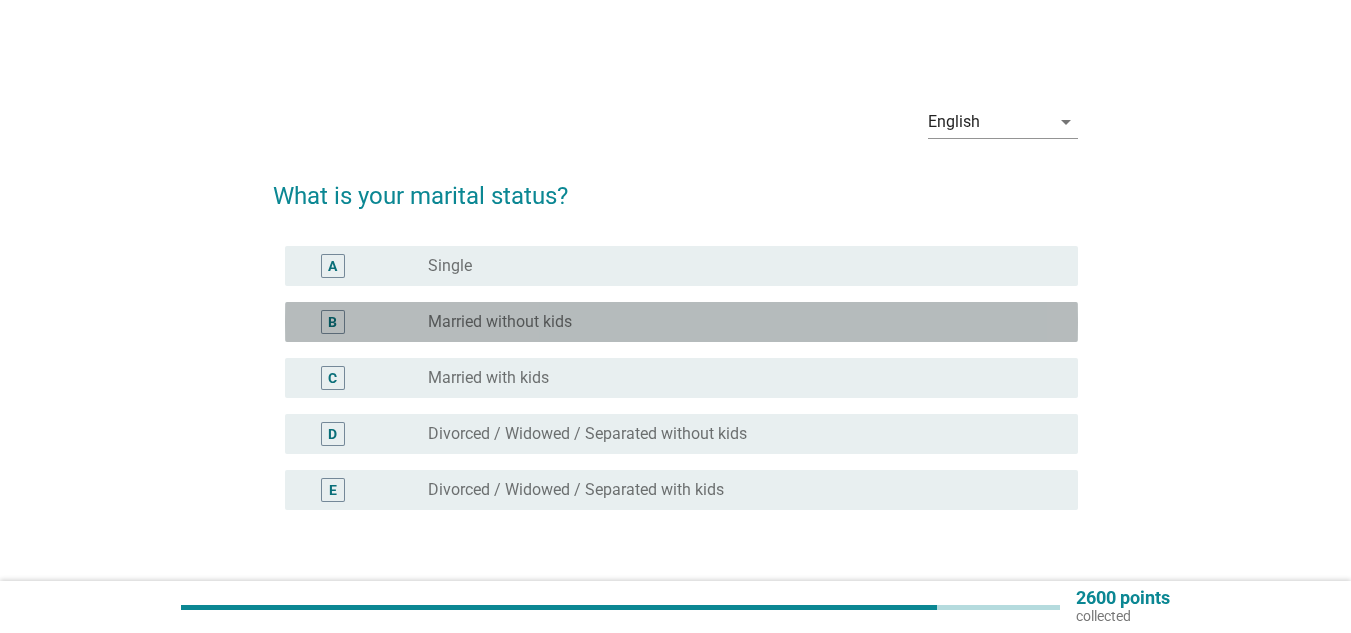 click on "Married without kids" at bounding box center [500, 322] 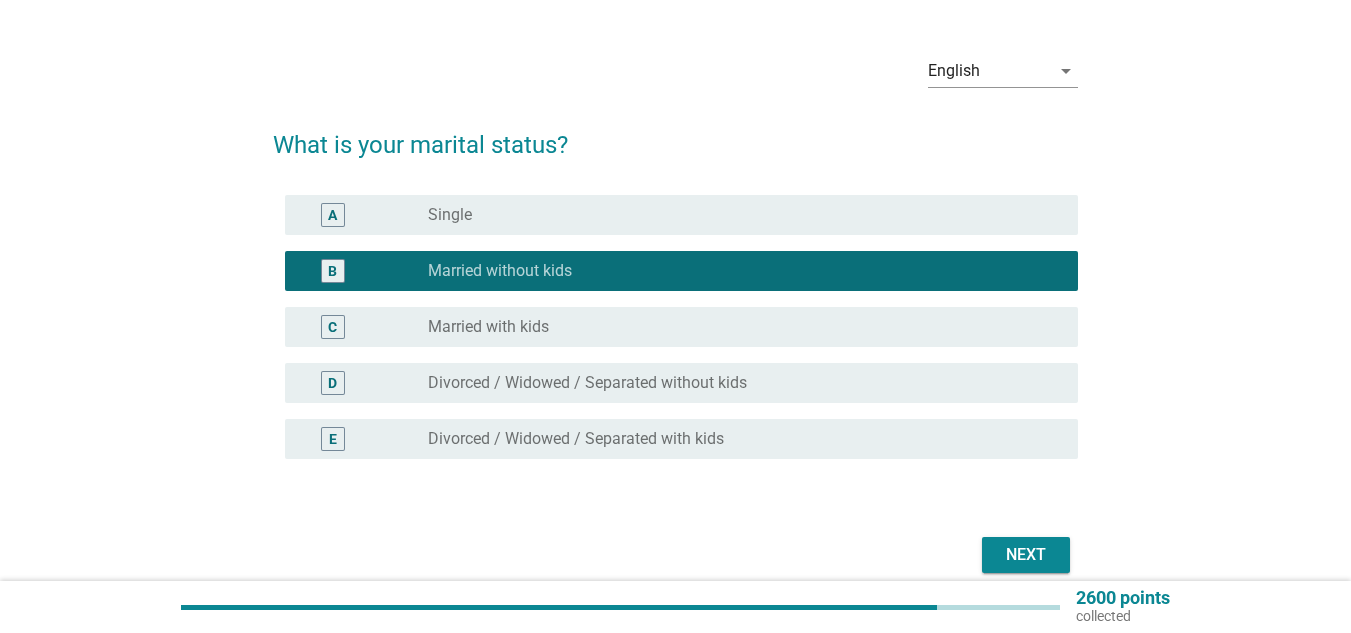 scroll, scrollTop: 100, scrollLeft: 0, axis: vertical 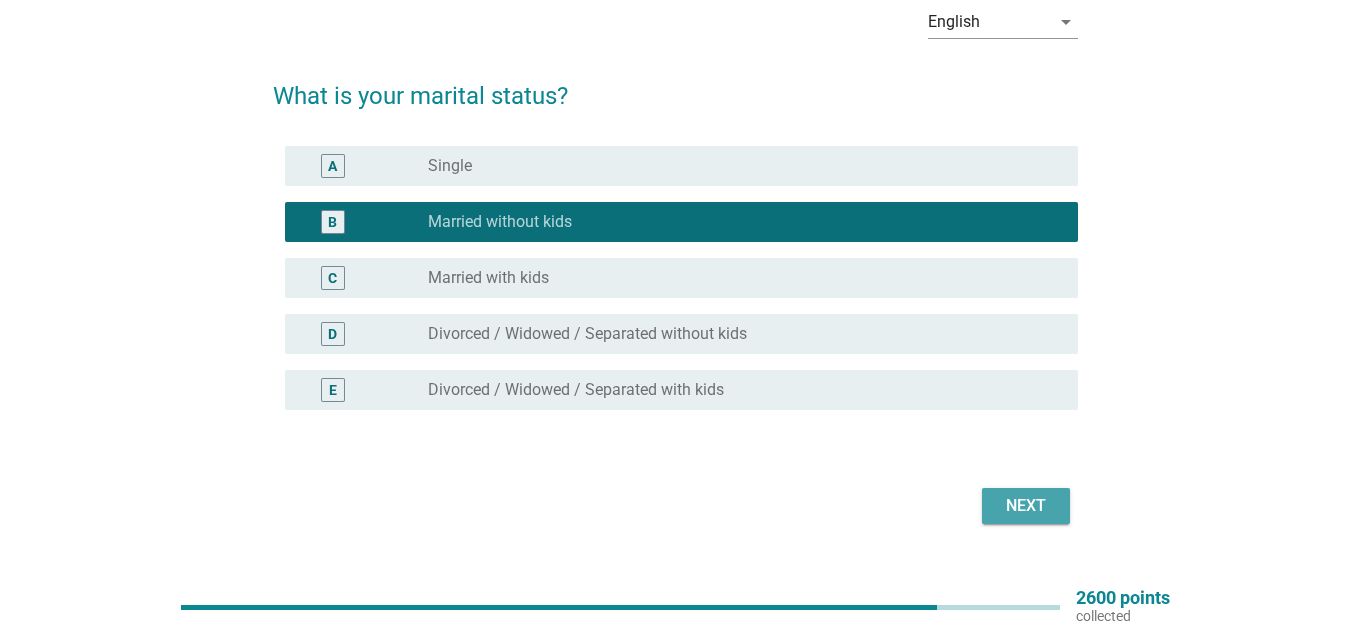 click on "Next" at bounding box center (1026, 506) 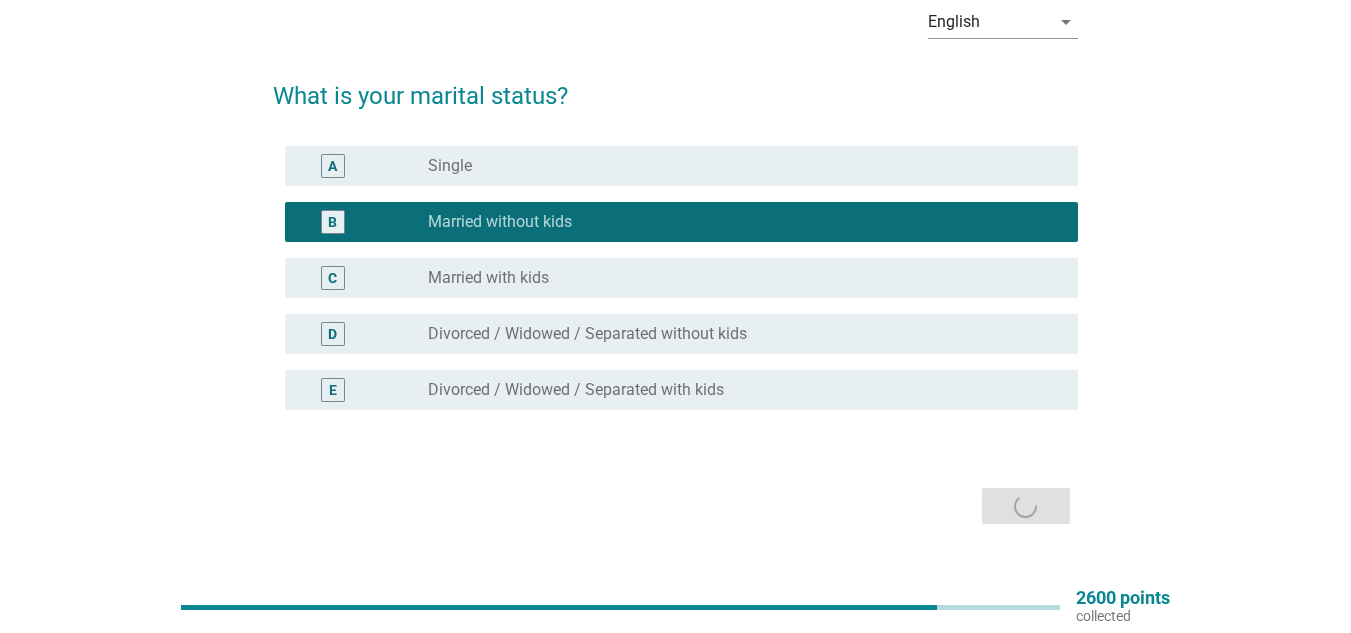 scroll, scrollTop: 0, scrollLeft: 0, axis: both 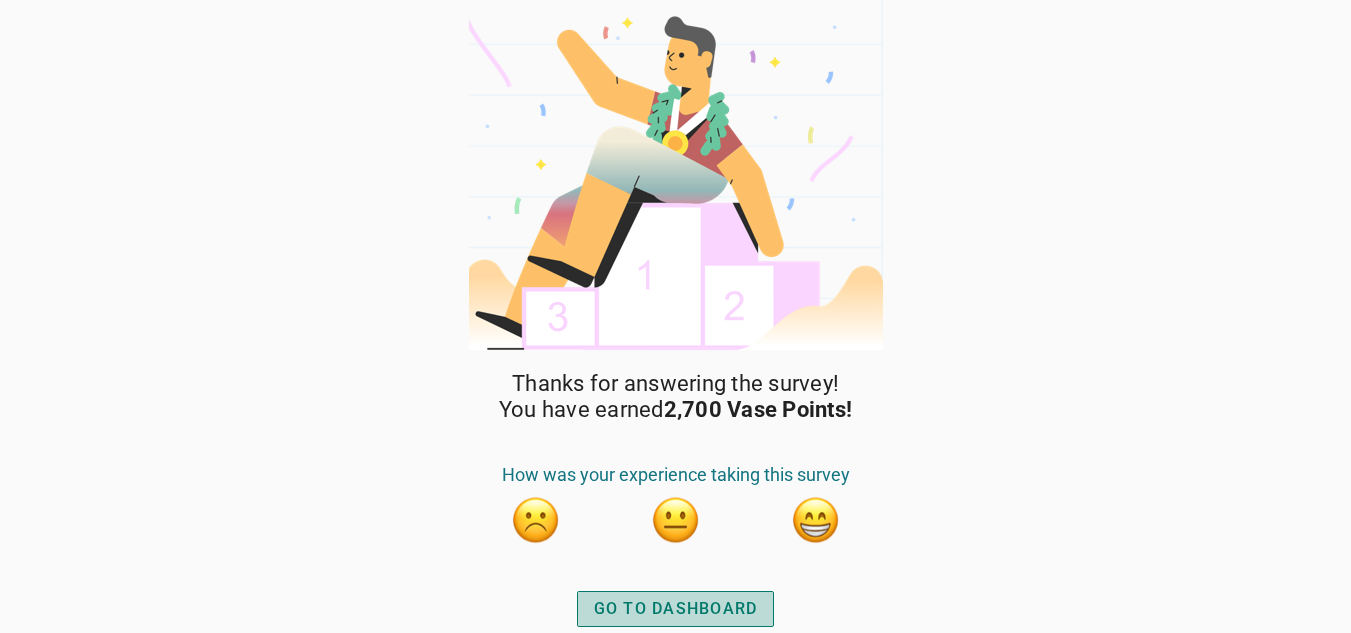click on "GO TO DASHBOARD" at bounding box center [676, 609] 